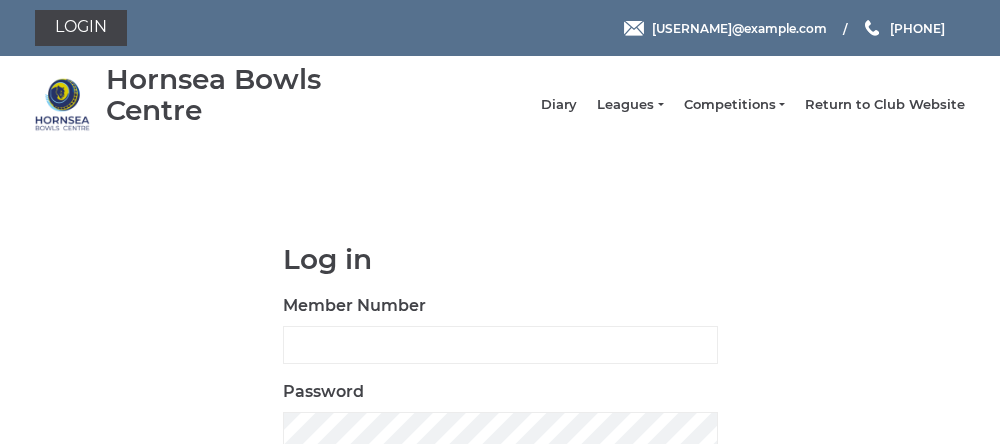 scroll, scrollTop: 0, scrollLeft: 0, axis: both 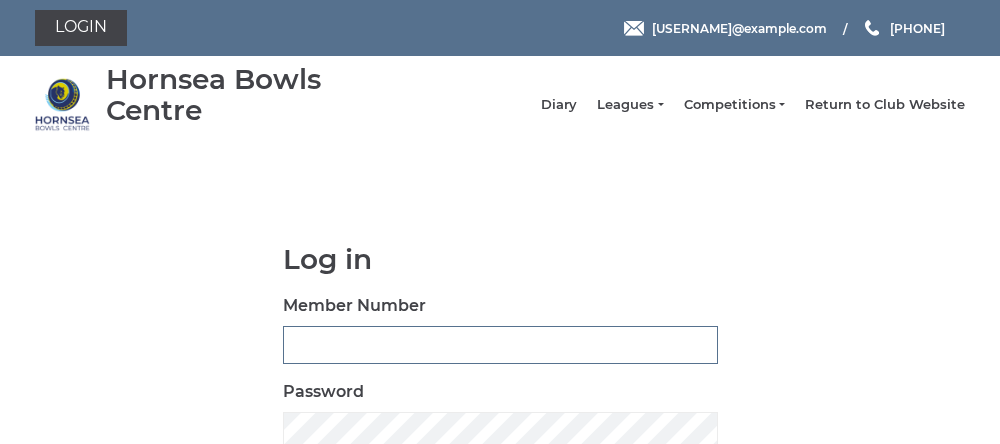 click on "Member Number" at bounding box center (500, 345) 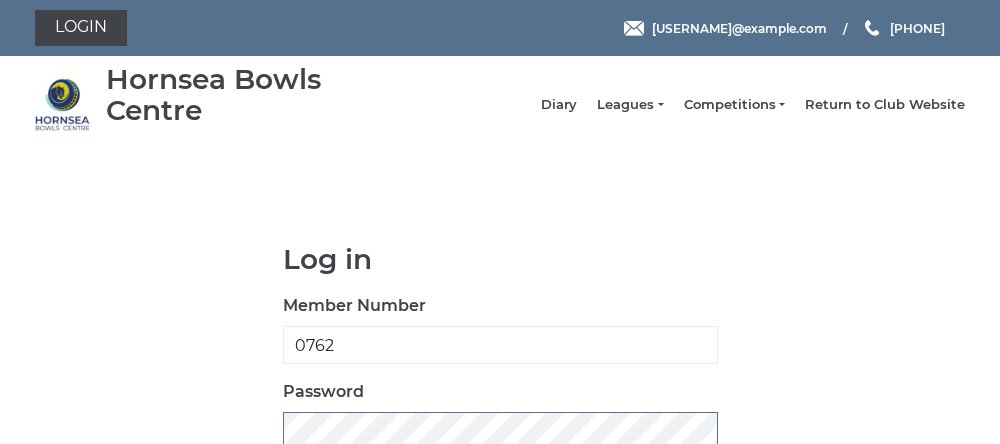 click on "Log in" at bounding box center (680, 493) 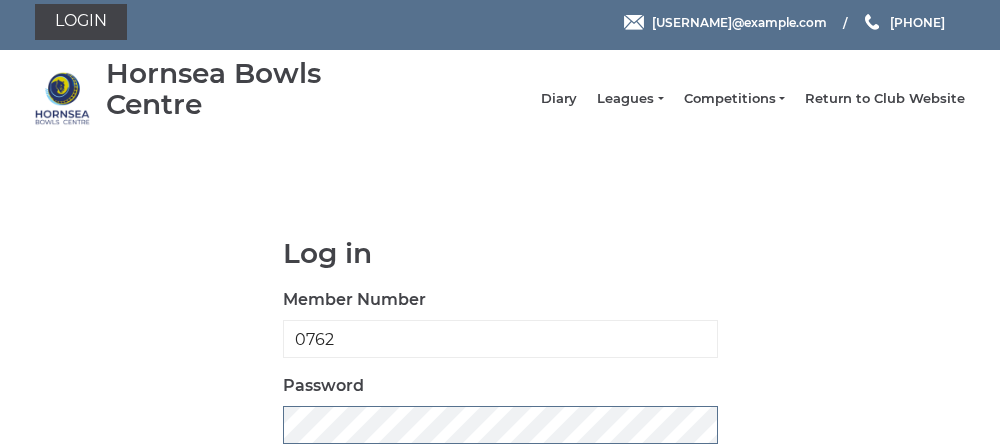 scroll, scrollTop: 181, scrollLeft: 0, axis: vertical 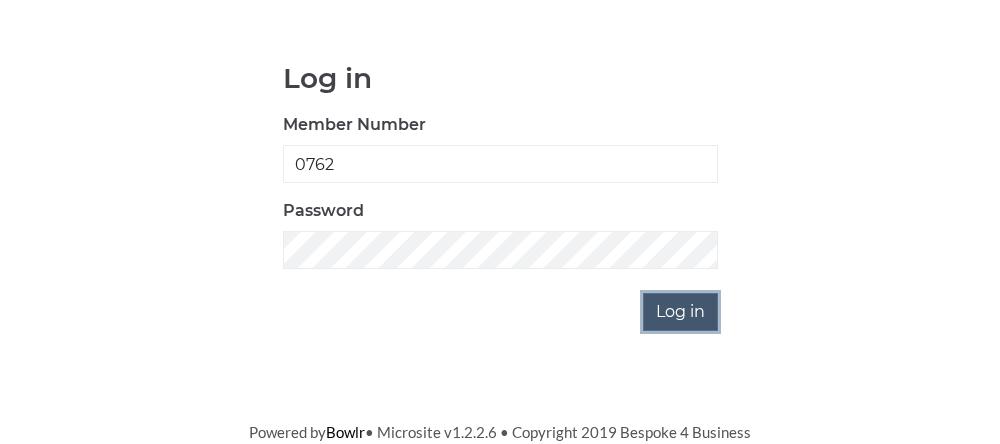 click on "Log in" at bounding box center [680, 312] 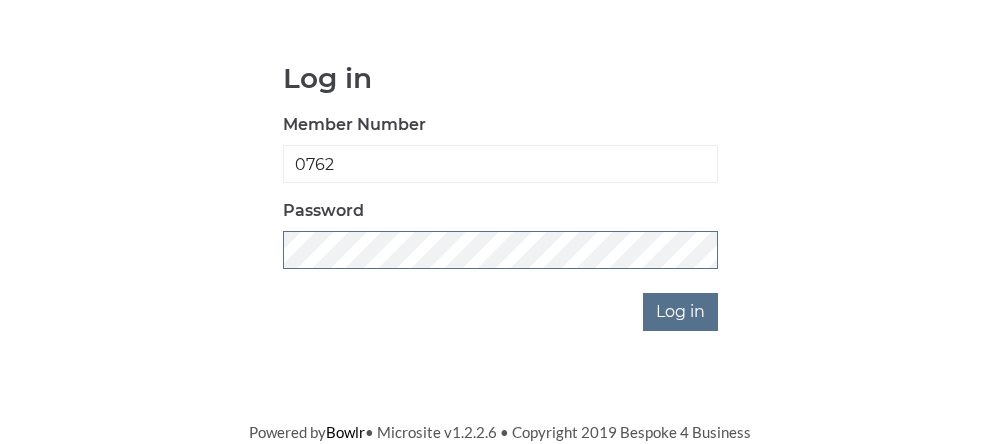 click on "Log in" at bounding box center [680, 312] 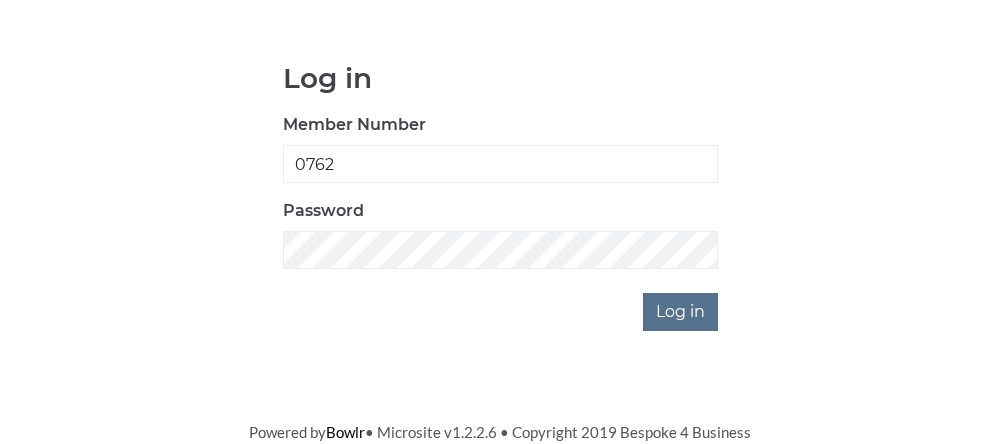 click on "Login
hornseaindoorbowls@gmail.com
01964 537776
Hornsea Bowls Centre" at bounding box center [500, 131] 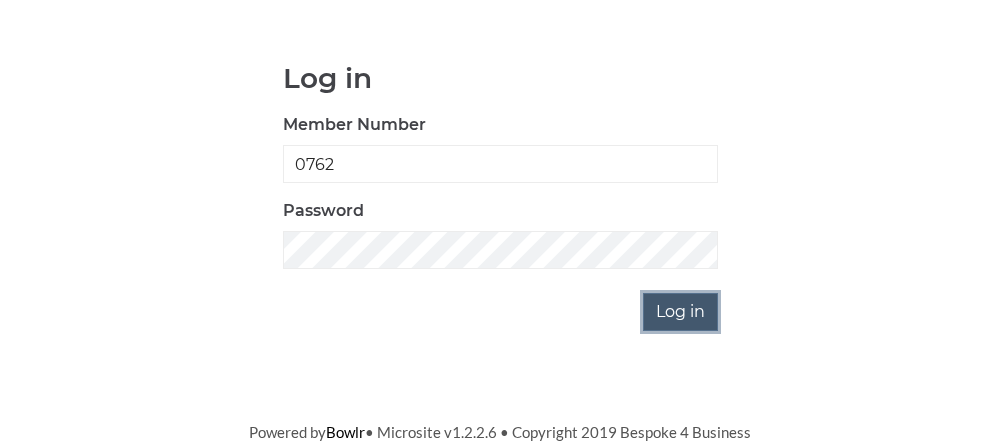click on "Log in" at bounding box center (680, 312) 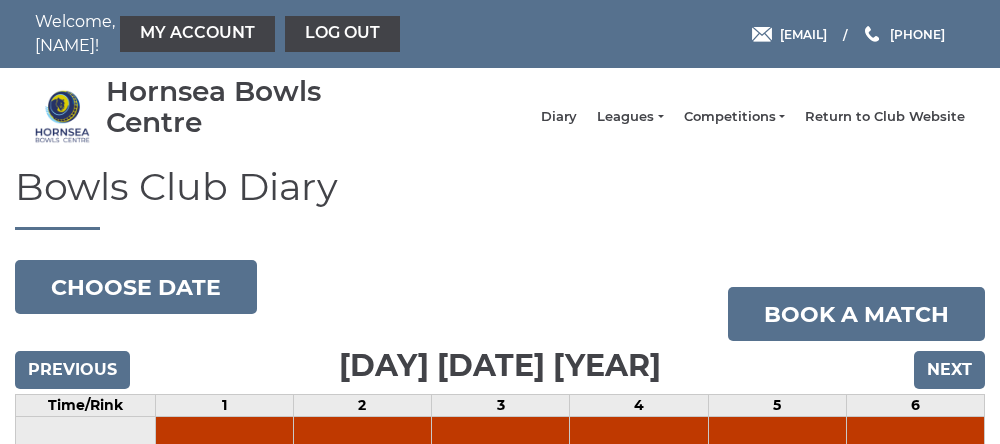 scroll, scrollTop: 0, scrollLeft: 0, axis: both 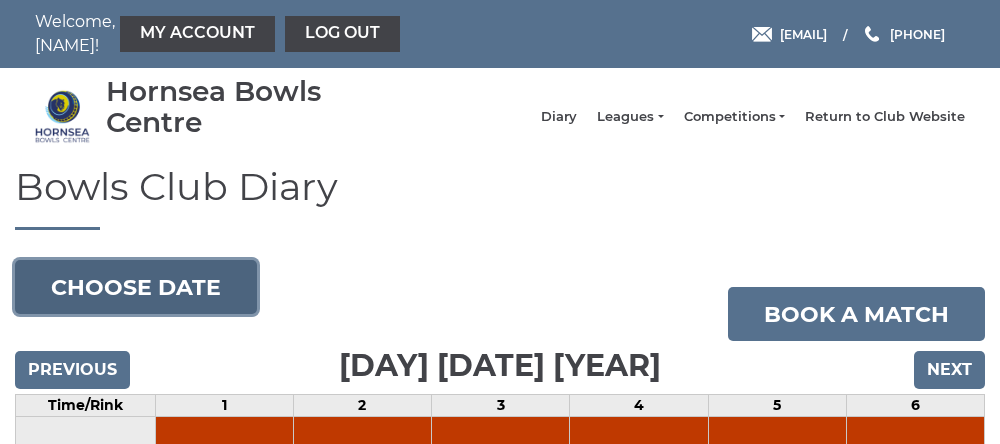 click on "Choose date" at bounding box center [136, 287] 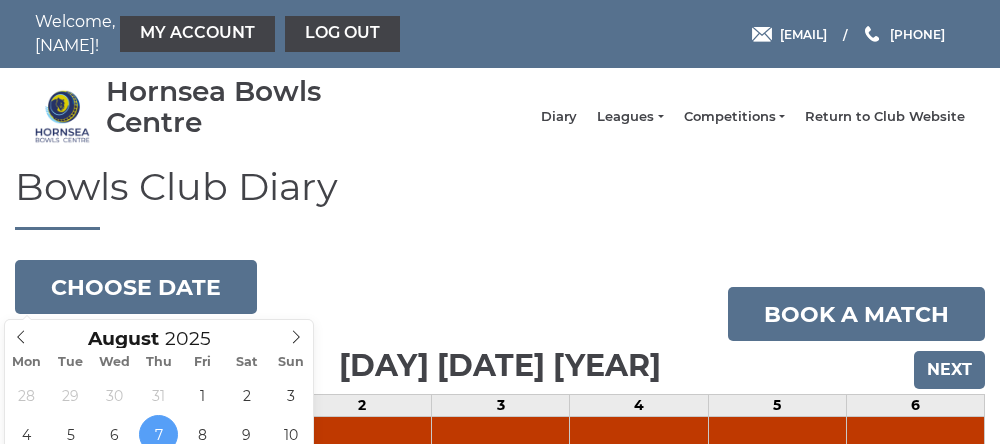 click 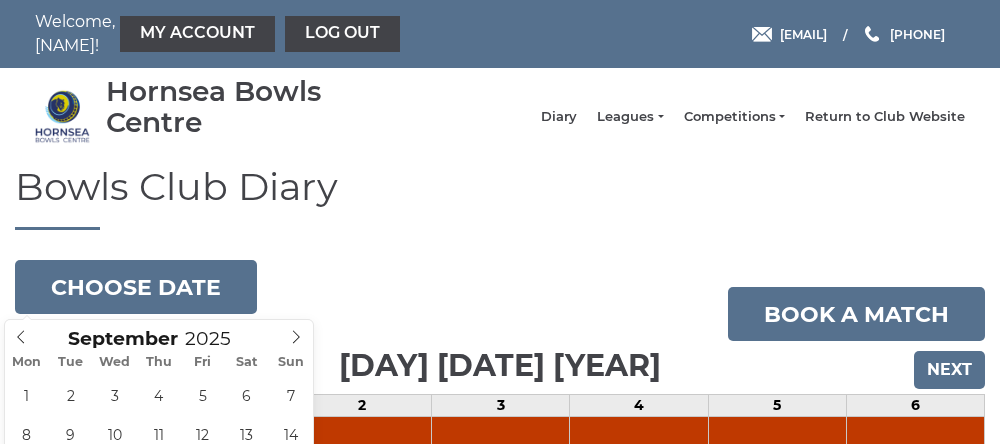 type on "2025-09-04" 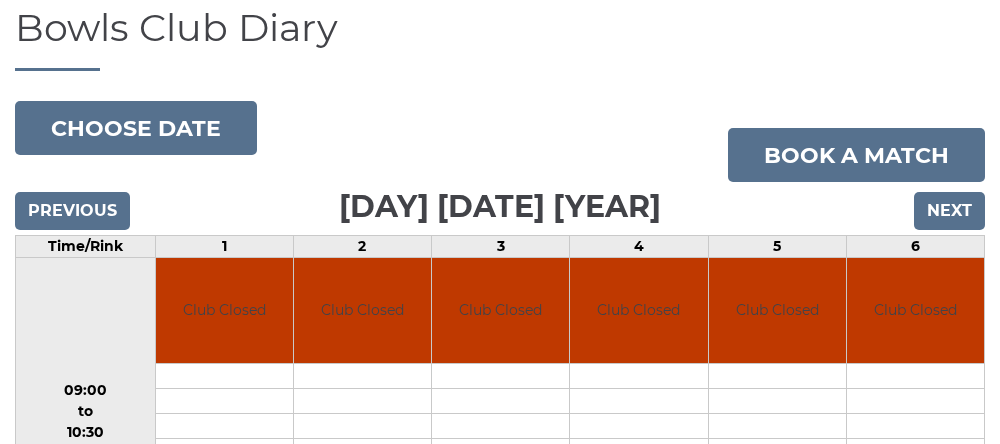 scroll, scrollTop: 162, scrollLeft: 0, axis: vertical 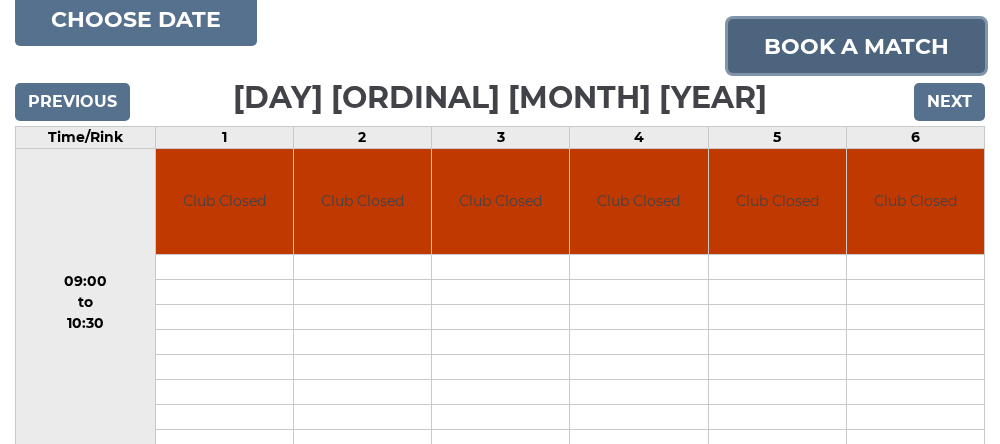 click on "Book a match" at bounding box center [856, 46] 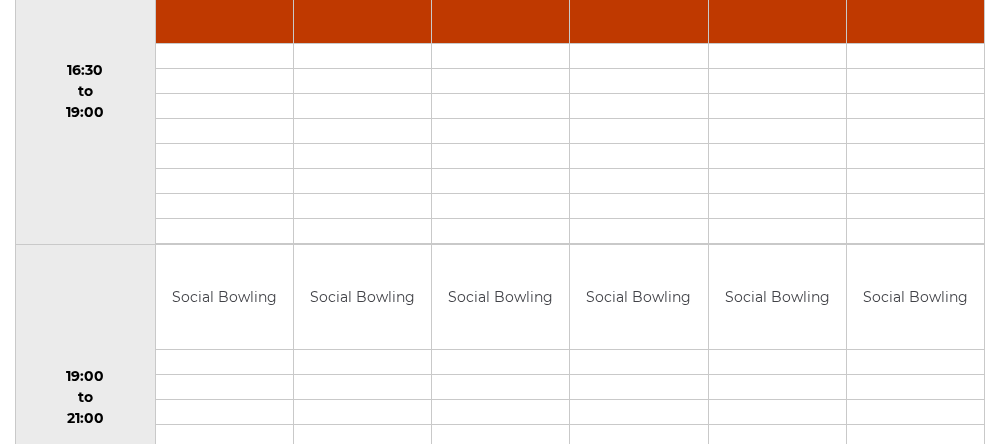 scroll, scrollTop: 1781, scrollLeft: 0, axis: vertical 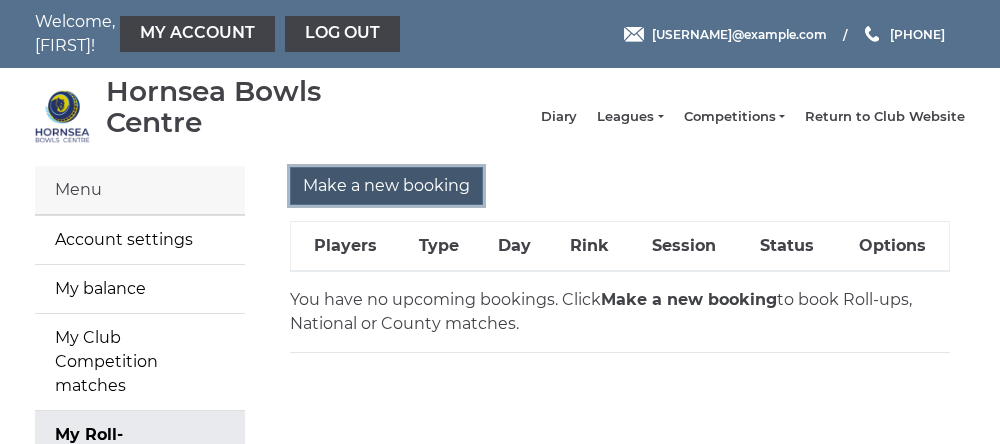 click on "Make a new booking" at bounding box center [386, 186] 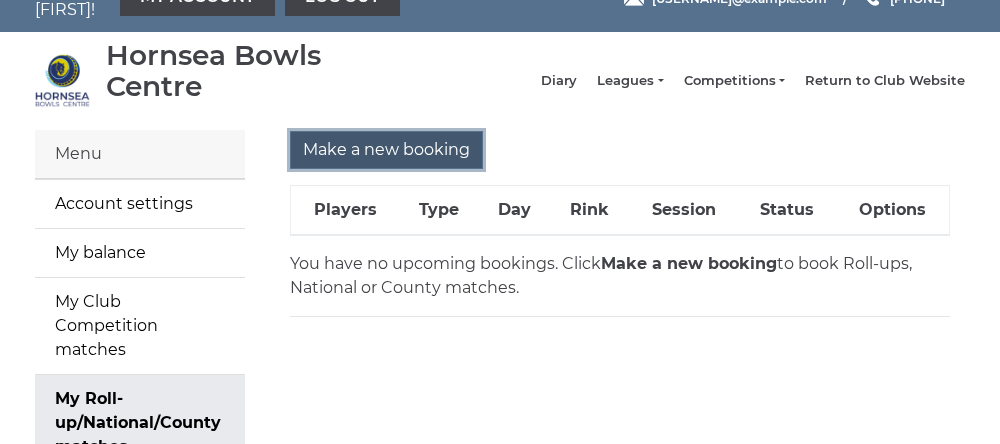scroll, scrollTop: 36, scrollLeft: 0, axis: vertical 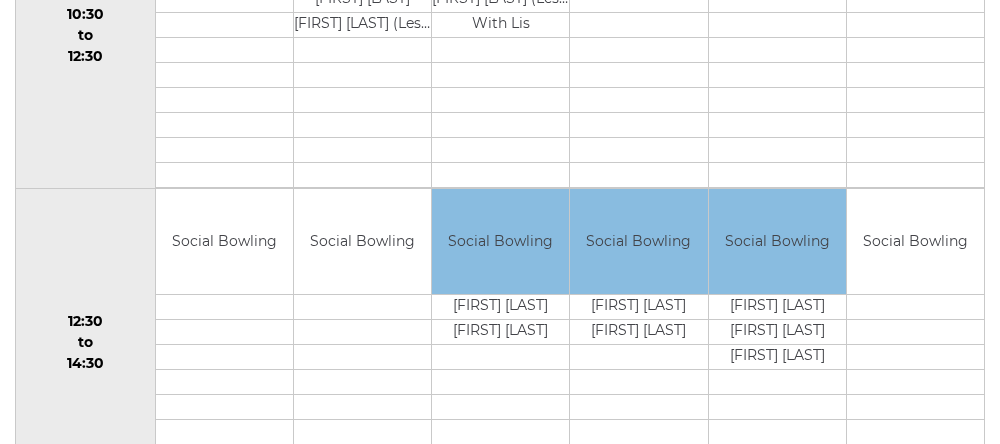 click on "Book slot" at bounding box center (0, 0) 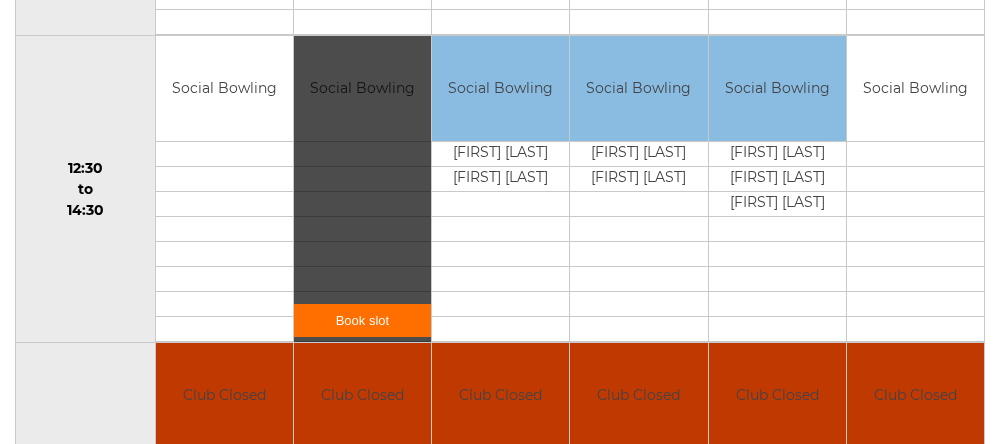 scroll, scrollTop: 980, scrollLeft: 0, axis: vertical 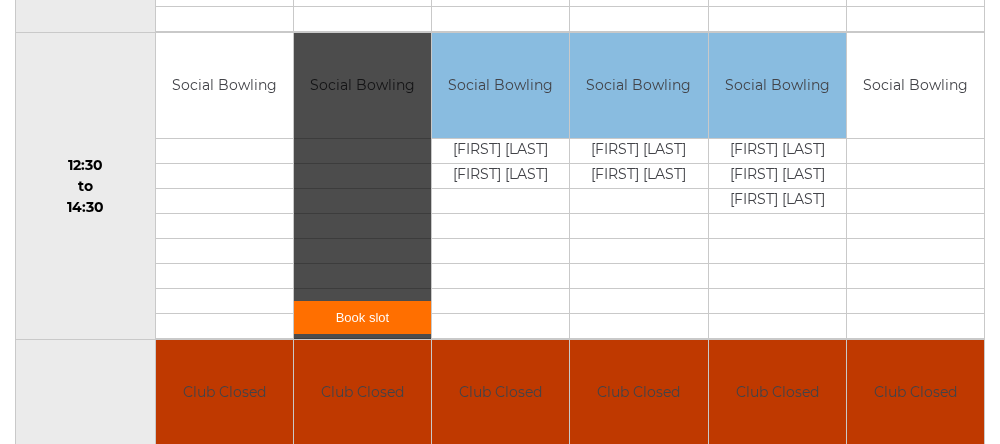 click on "Book slot" at bounding box center [362, 317] 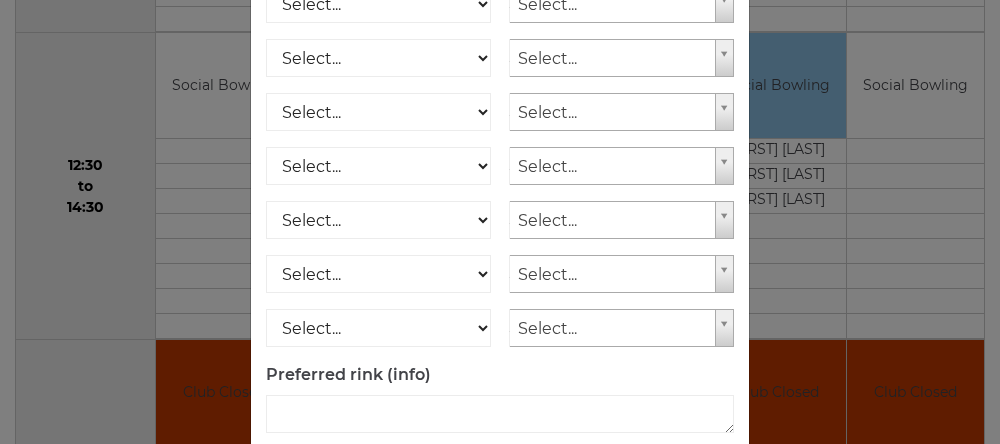 scroll, scrollTop: 400, scrollLeft: 0, axis: vertical 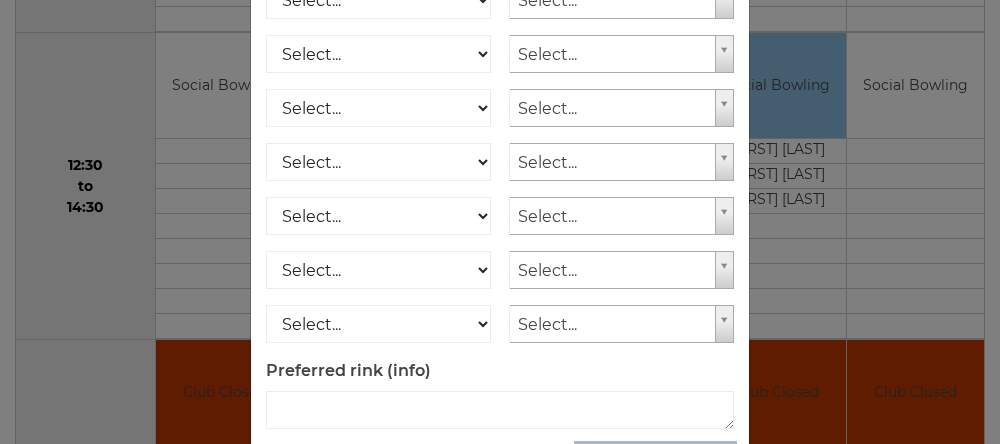 click on "Submit booking" at bounding box center [655, 463] 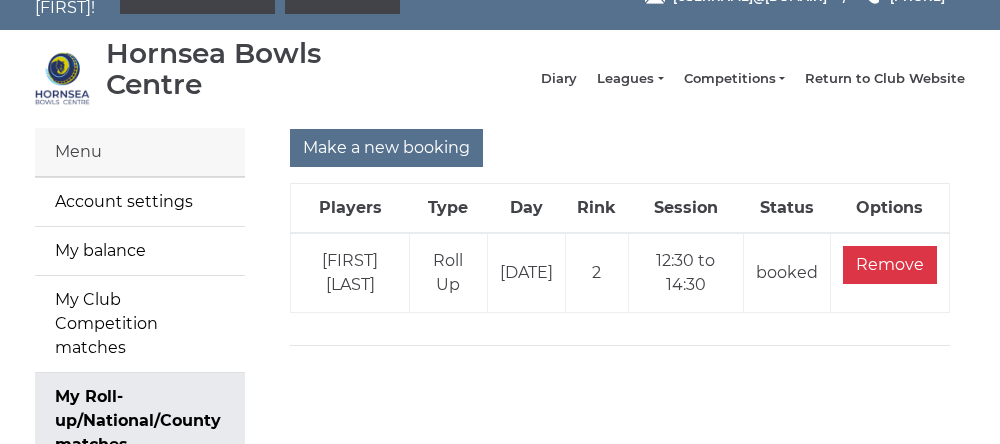scroll, scrollTop: 41, scrollLeft: 0, axis: vertical 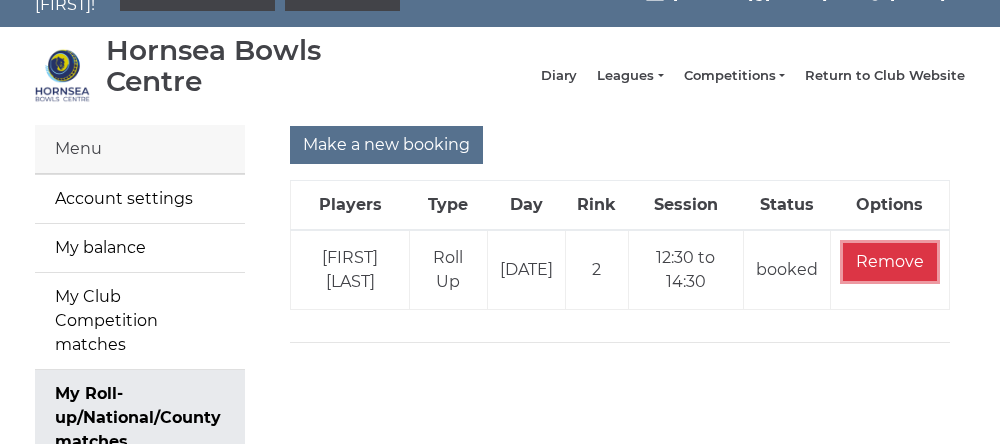 click on "Remove" at bounding box center (890, 262) 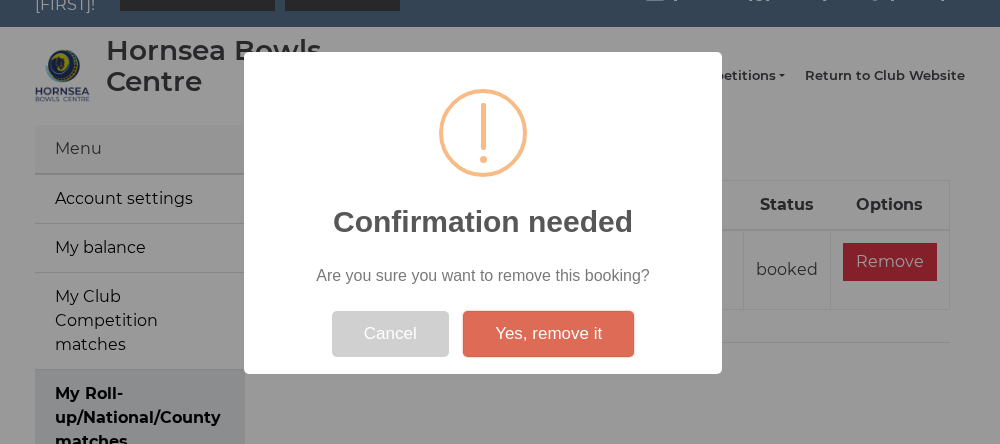 click on "Yes, remove it" at bounding box center (548, 334) 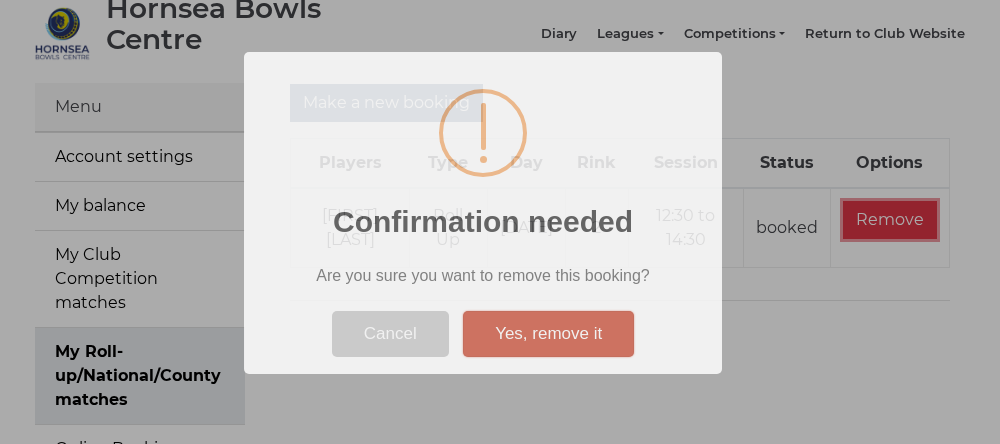 scroll, scrollTop: 125, scrollLeft: 0, axis: vertical 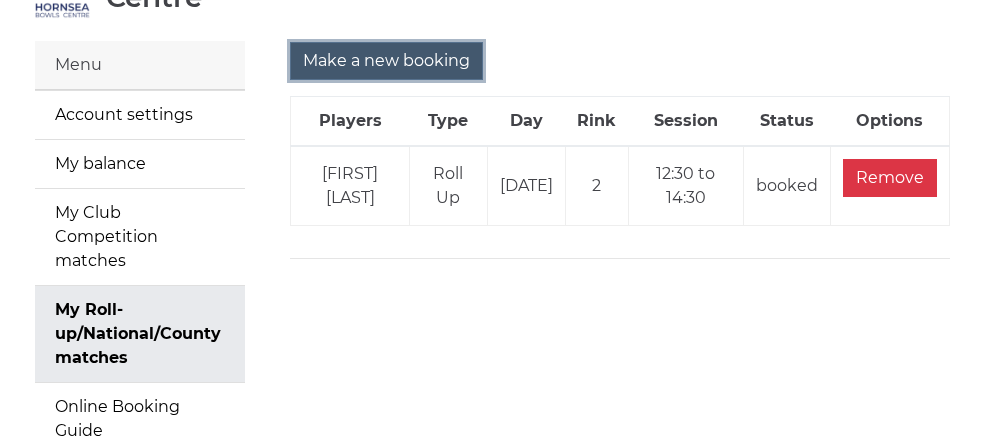 click on "Make a new booking" at bounding box center [386, 61] 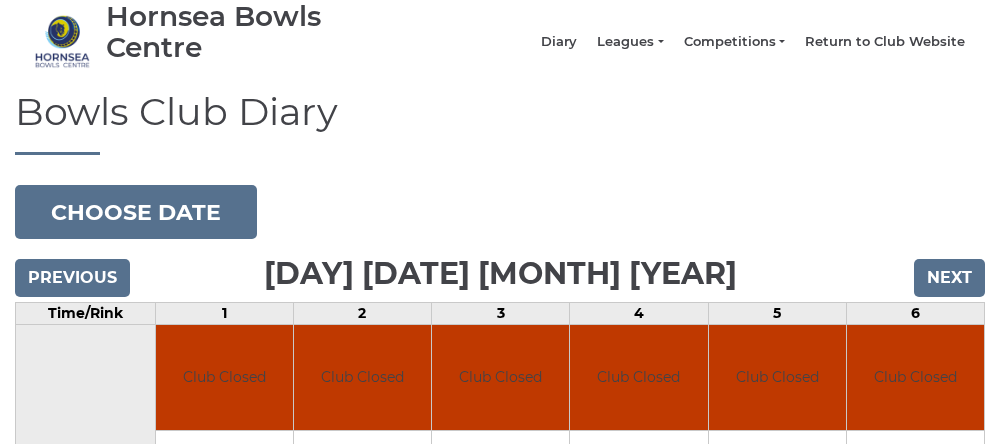 scroll, scrollTop: 74, scrollLeft: 0, axis: vertical 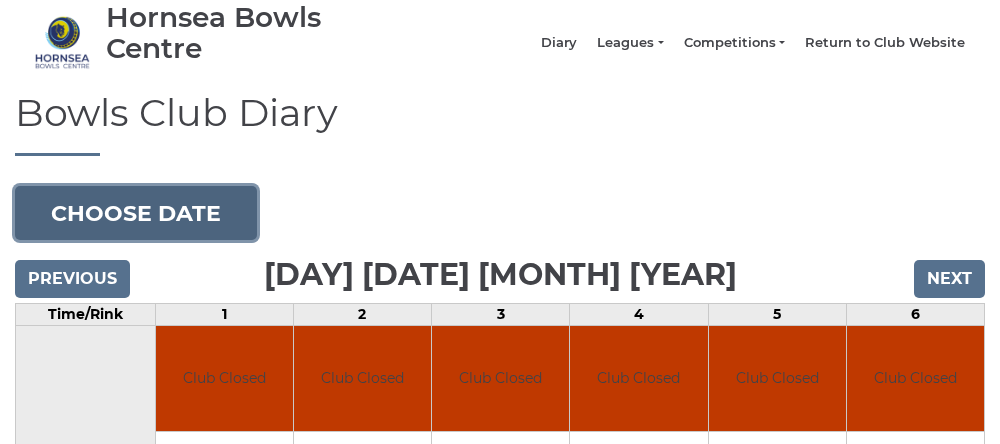 click on "Choose date" at bounding box center (136, 213) 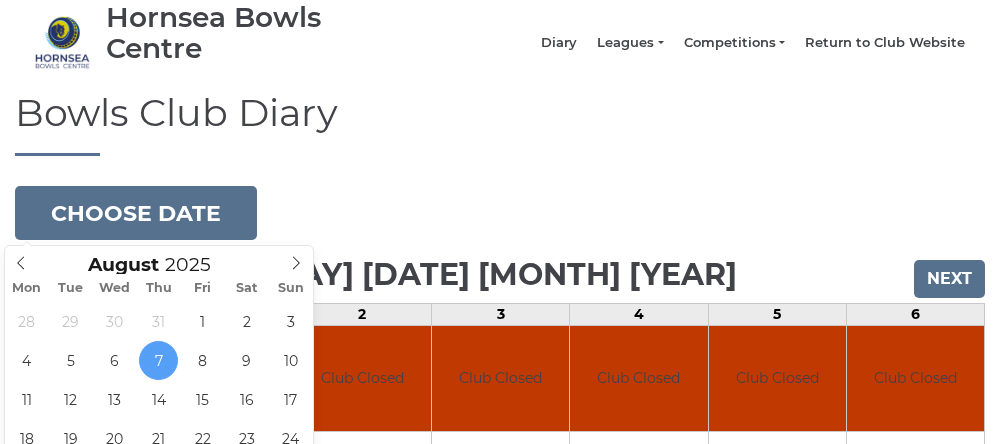 click 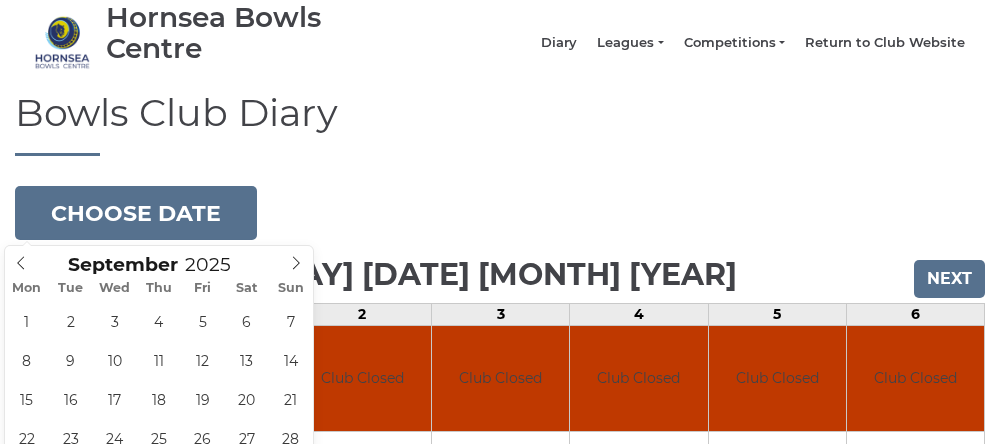 type on "[DATE]" 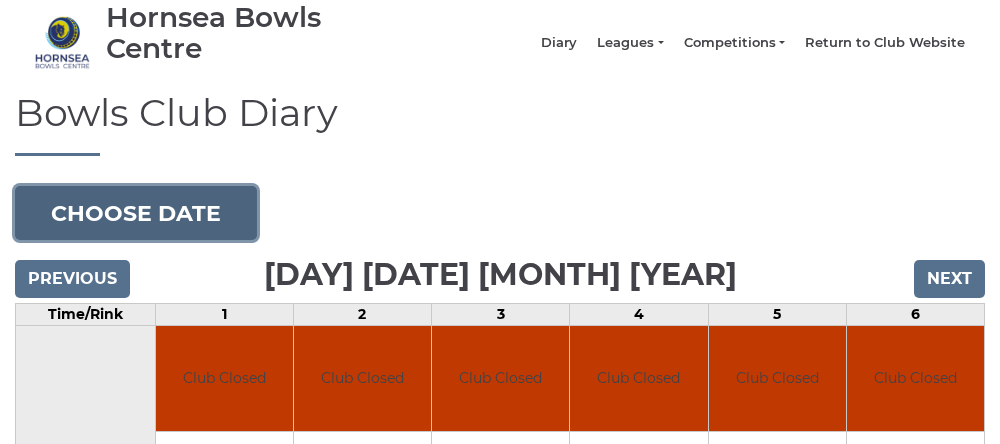 click on "Choose date" at bounding box center (136, 213) 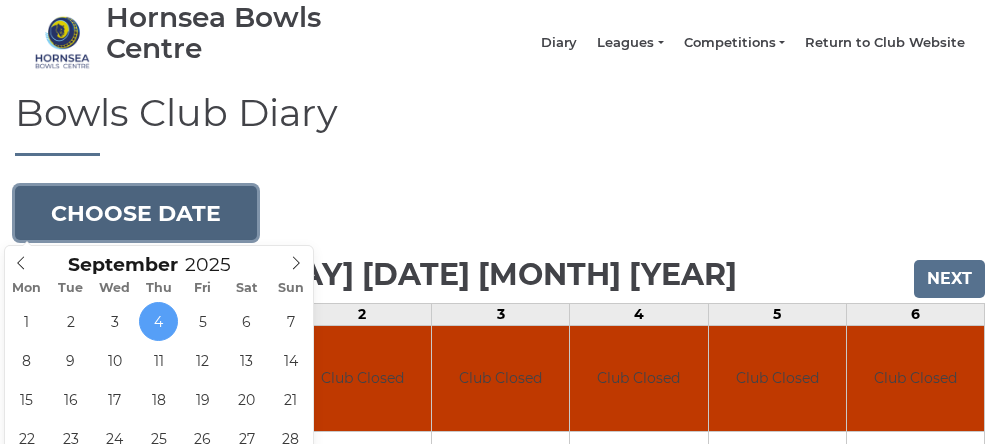 scroll, scrollTop: 47, scrollLeft: 0, axis: vertical 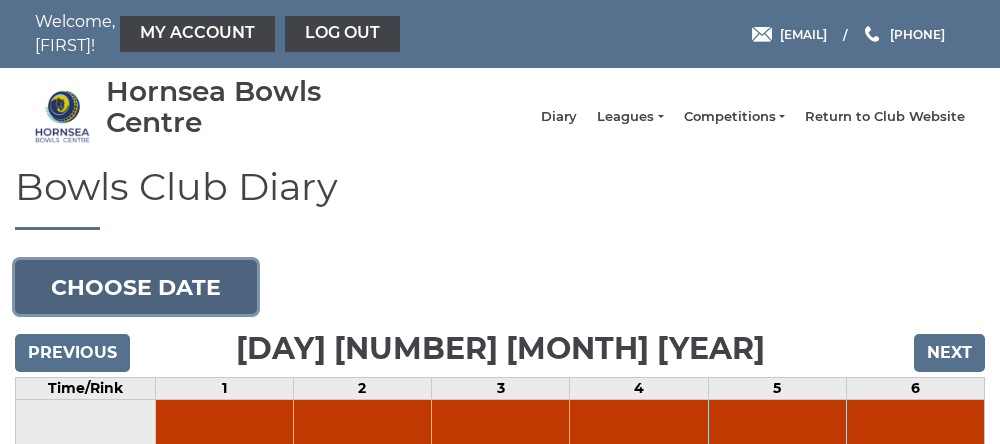 click on "Choose date" at bounding box center [136, 287] 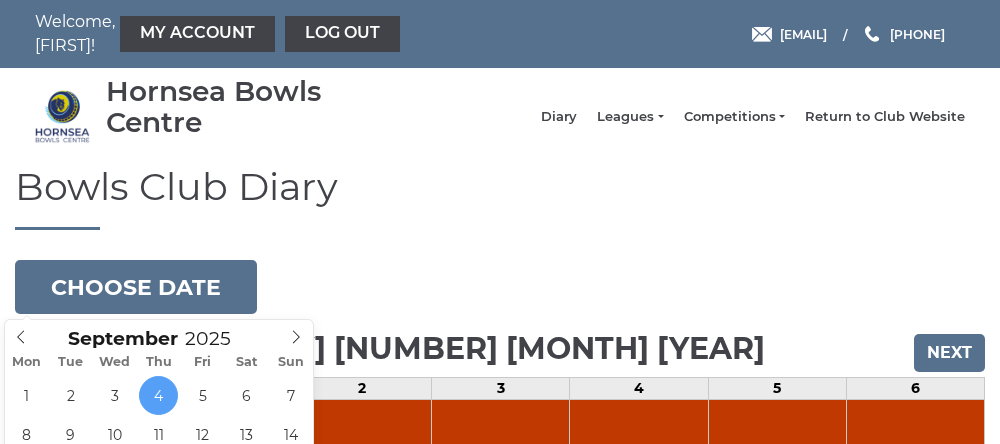 click at bounding box center (21, 334) 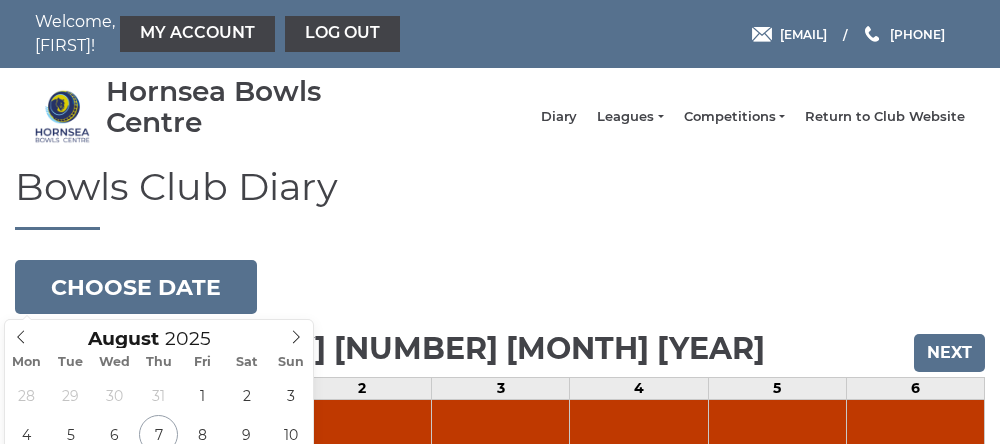 type on "[YEAR]-[MONTH]-[DATE]" 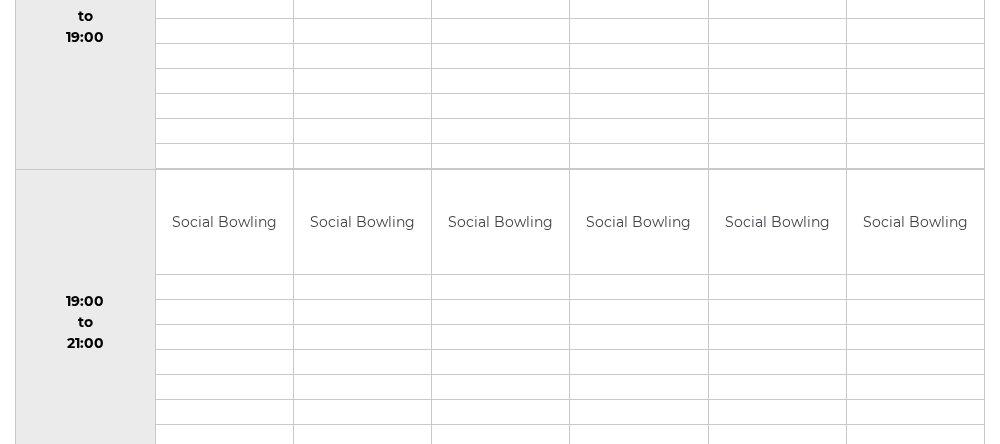 scroll, scrollTop: 1764, scrollLeft: 0, axis: vertical 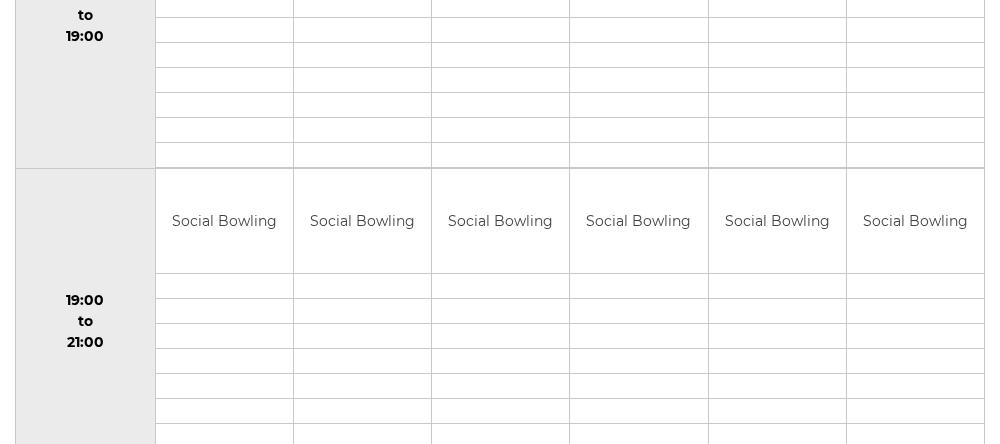 click on "Book slot" at bounding box center (0, 0) 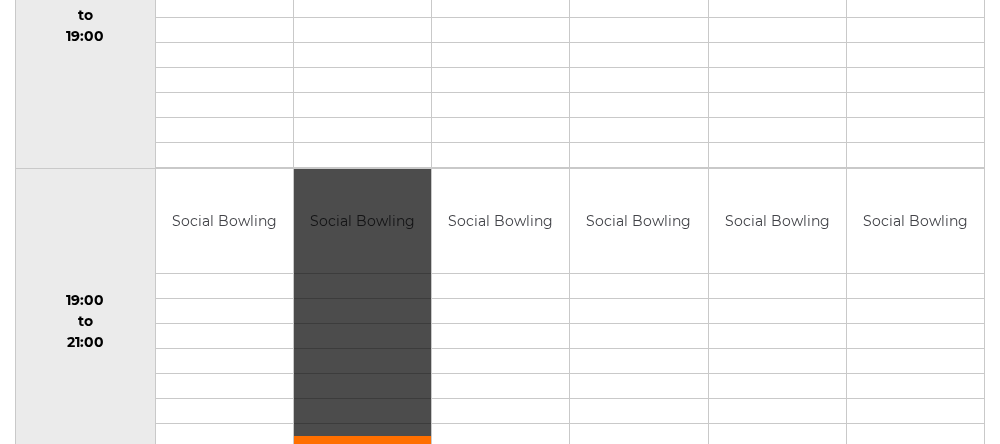 click on "Book slot" at bounding box center (362, 452) 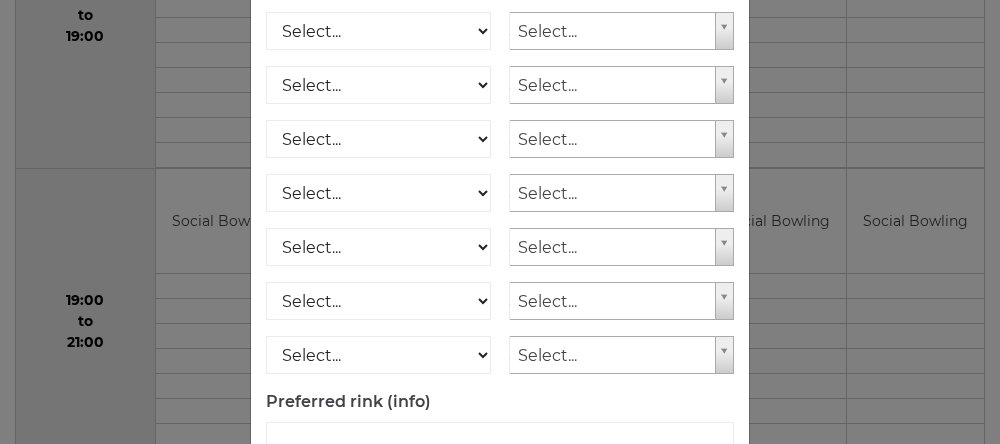 scroll, scrollTop: 400, scrollLeft: 0, axis: vertical 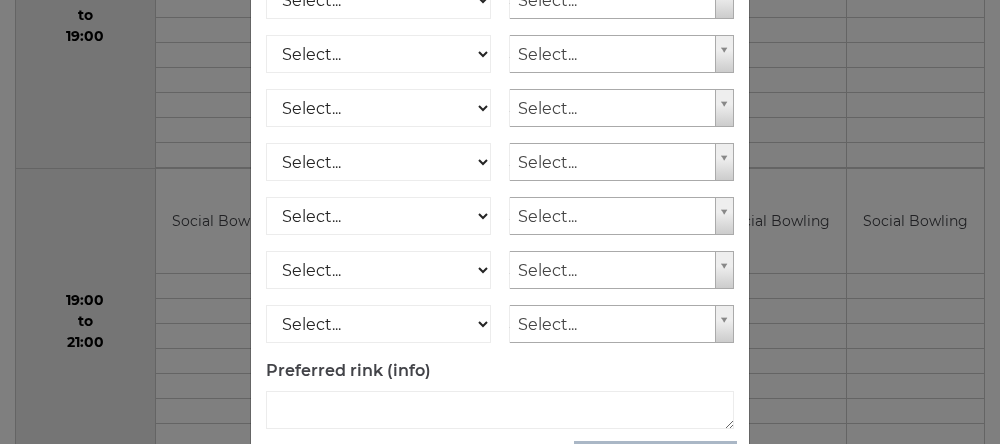 click on "Submit booking" at bounding box center [655, 463] 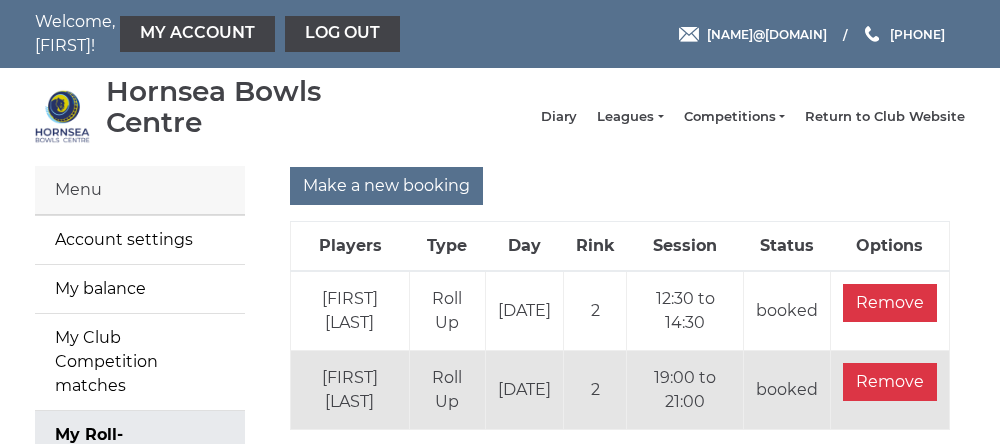 scroll, scrollTop: 0, scrollLeft: 0, axis: both 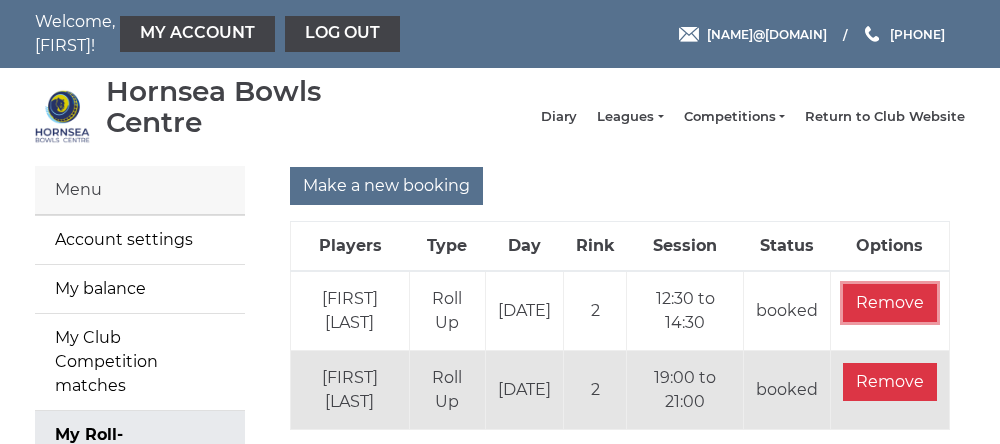 click on "Remove" at bounding box center [890, 303] 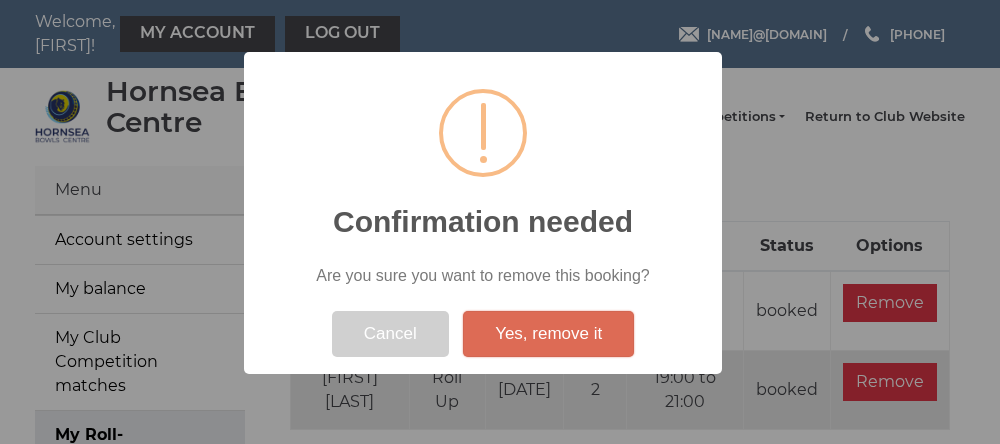 click on "Yes, remove it" at bounding box center [548, 334] 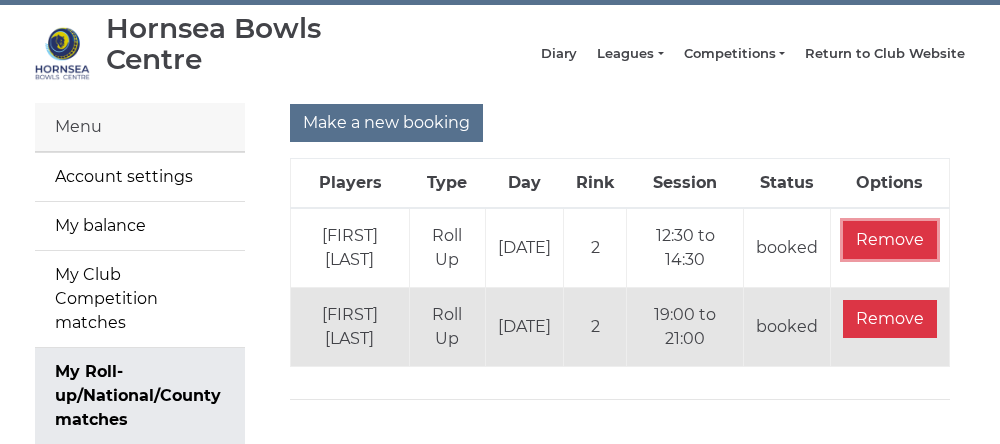 scroll, scrollTop: 64, scrollLeft: 0, axis: vertical 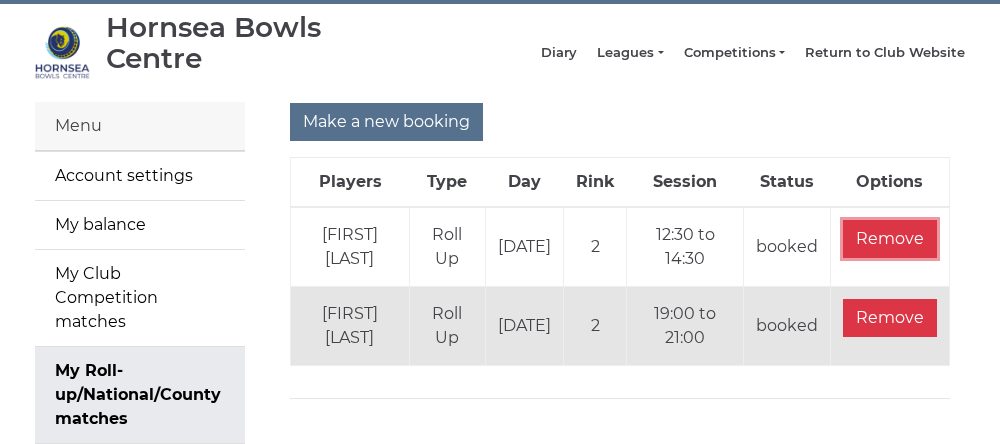 click on "Remove" at bounding box center [890, 239] 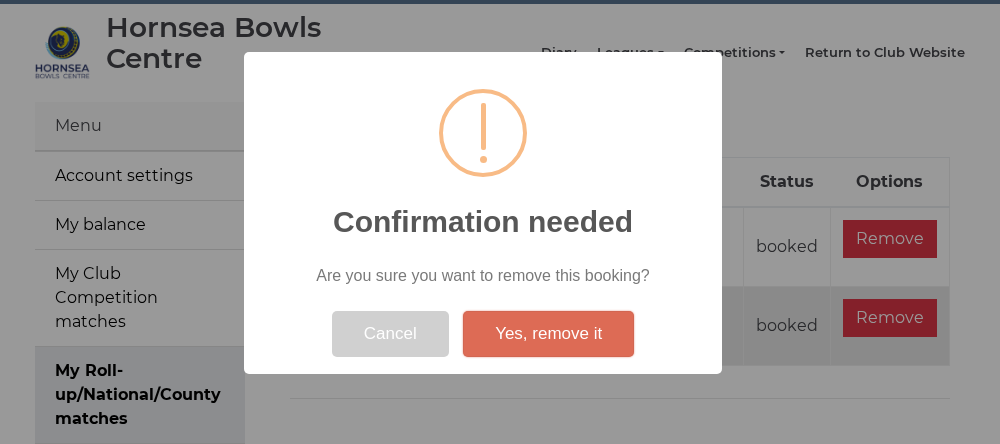 click at bounding box center (500, 222) 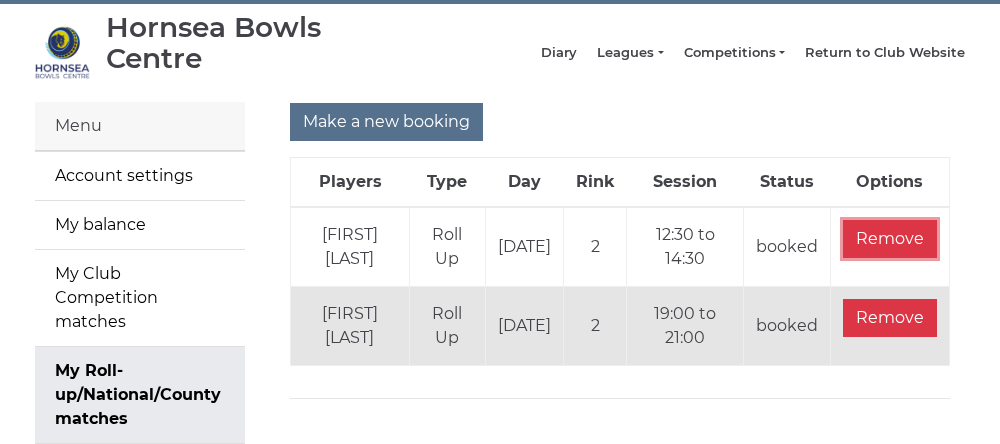 click on "Remove" at bounding box center (890, 239) 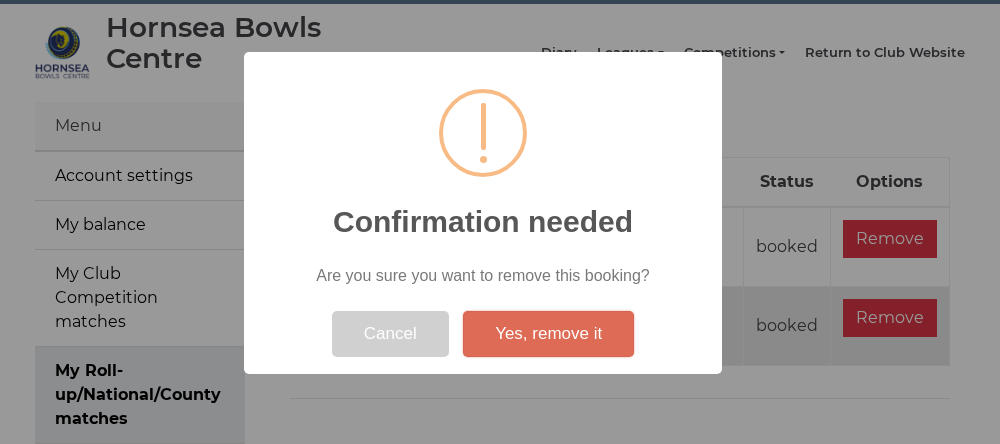 click on "Yes, remove it" at bounding box center [548, 334] 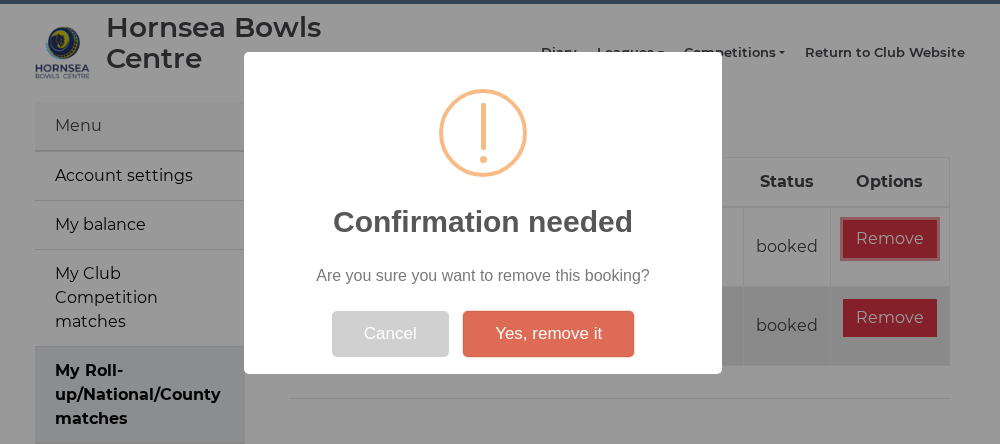 scroll, scrollTop: 148, scrollLeft: 0, axis: vertical 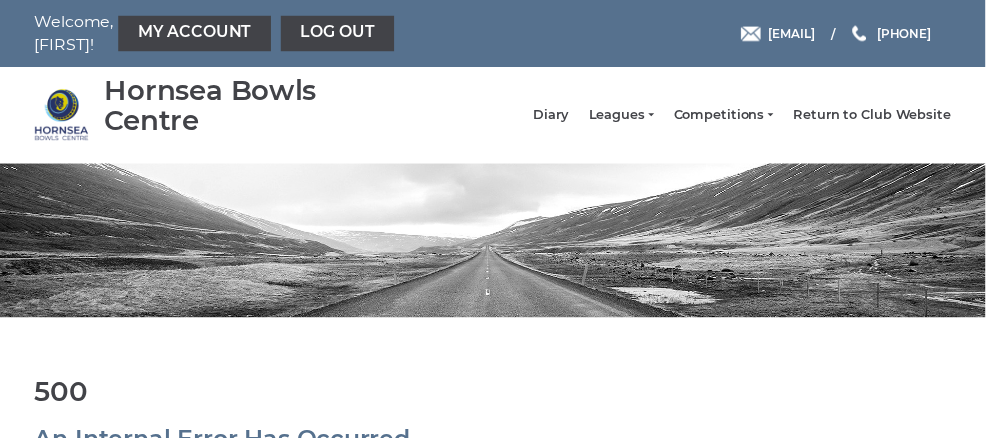 click on "Leagues" at bounding box center [630, 117] 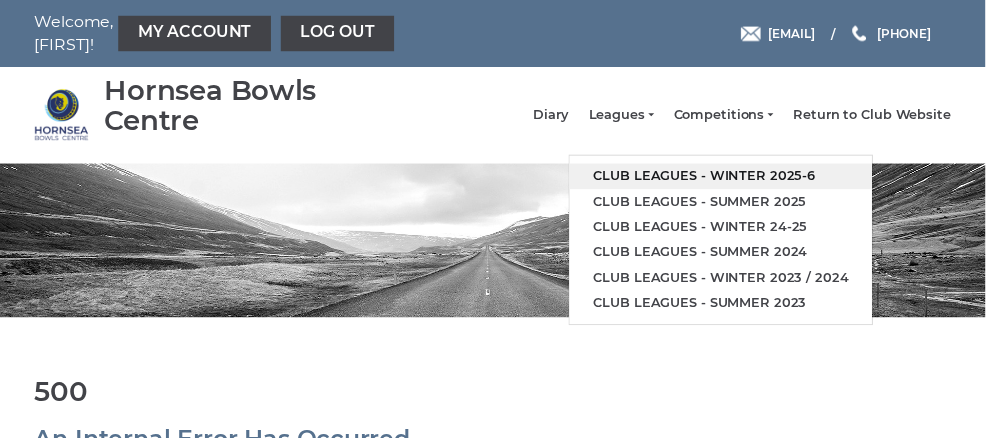 click on "Club leagues - Winter 2025-6" at bounding box center [731, 179] 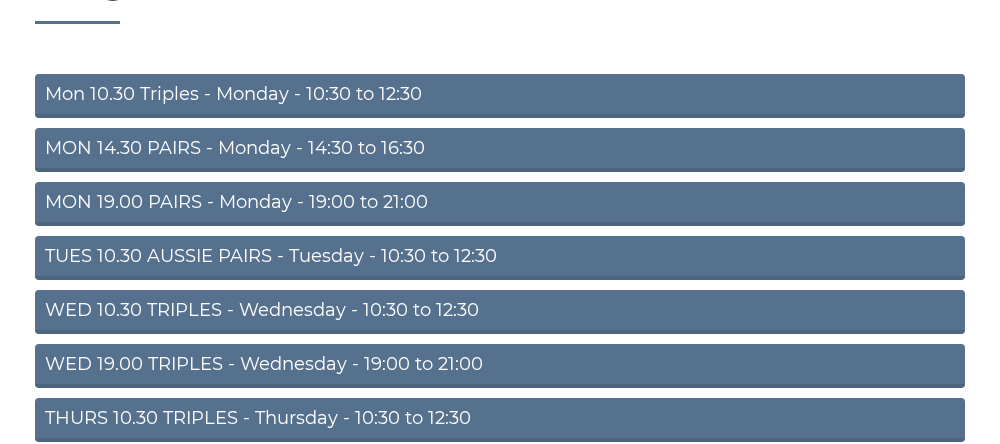 scroll, scrollTop: 89, scrollLeft: 0, axis: vertical 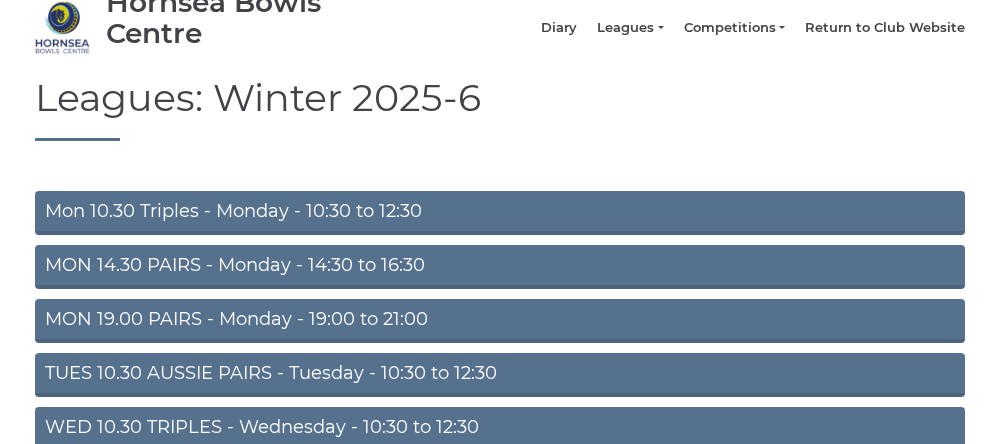 click on "Diary" at bounding box center [559, 28] 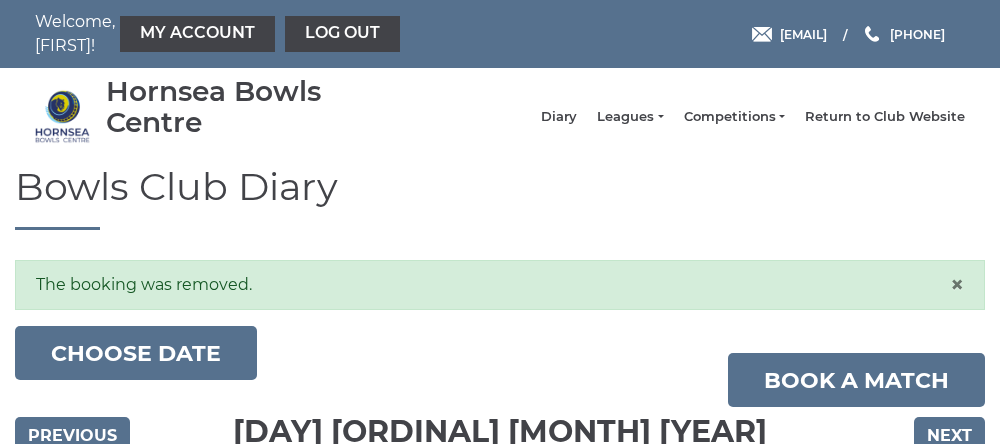 scroll, scrollTop: 0, scrollLeft: 0, axis: both 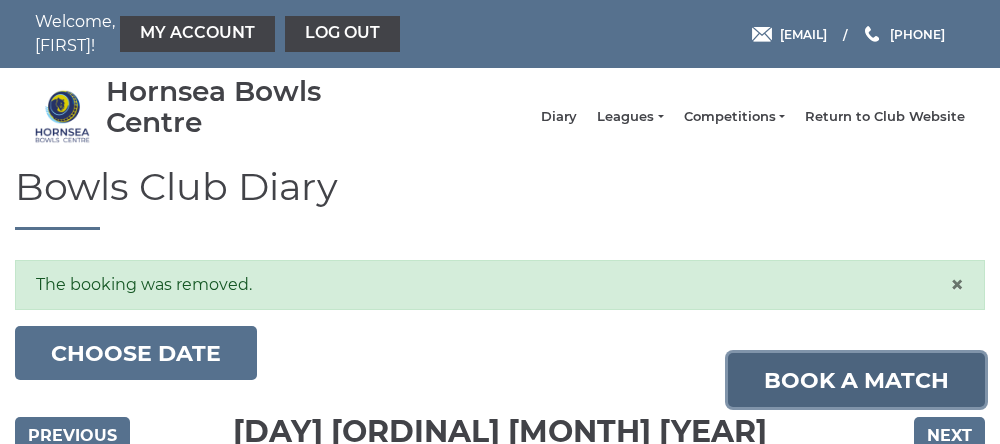 click on "Book a match" at bounding box center (856, 380) 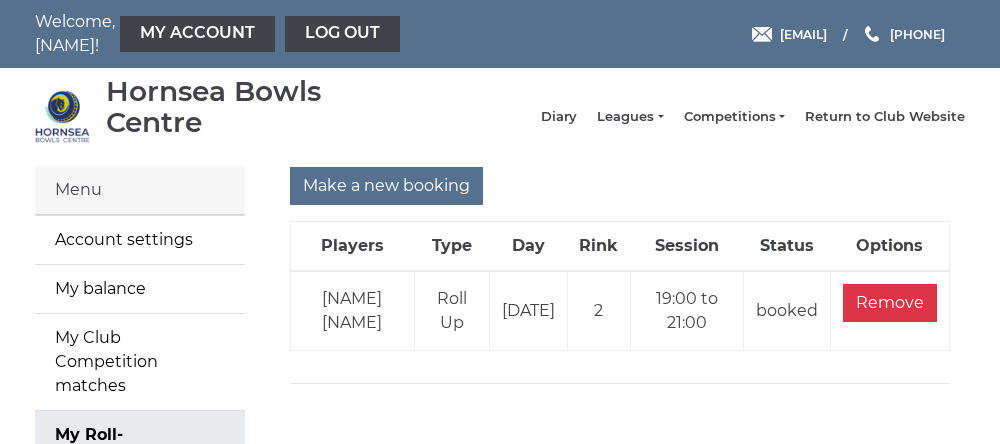 scroll, scrollTop: 0, scrollLeft: 0, axis: both 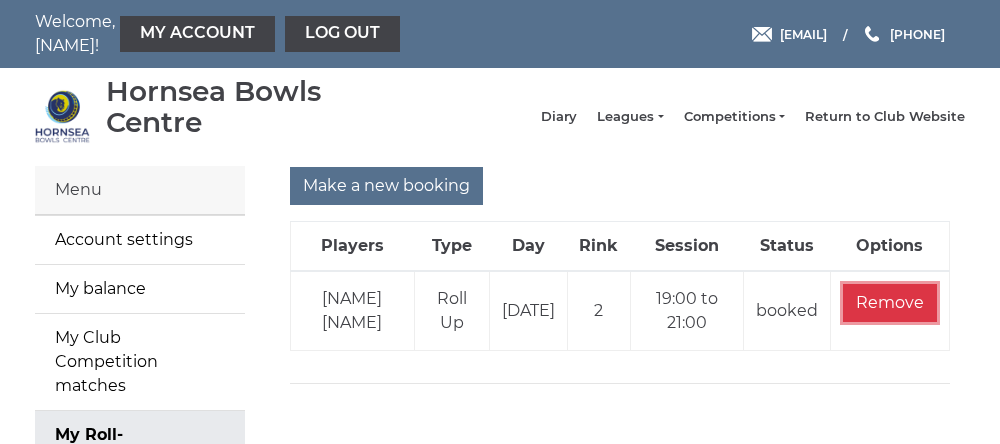 click on "Remove" at bounding box center (890, 303) 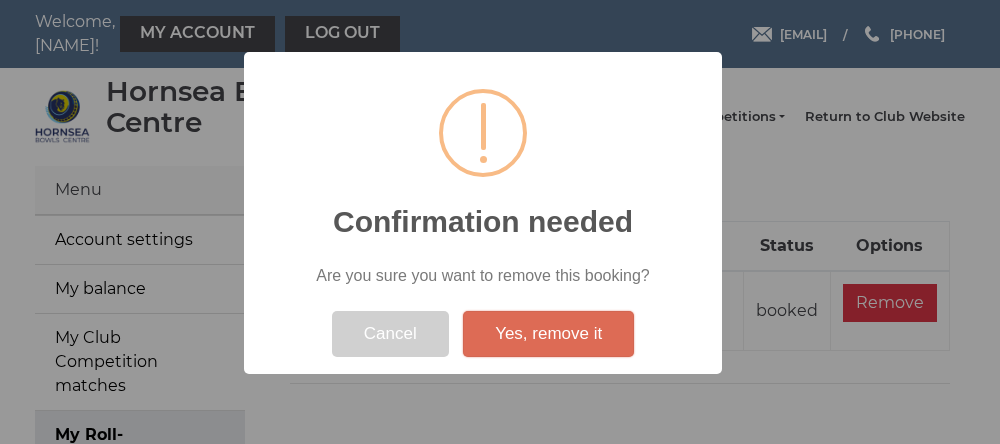 click on "Yes, remove it" at bounding box center [548, 334] 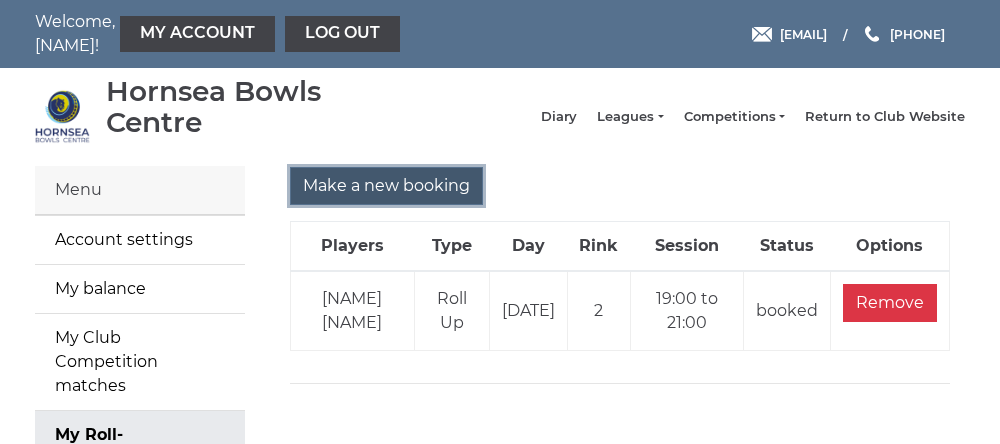 click on "Make a new booking" at bounding box center [386, 186] 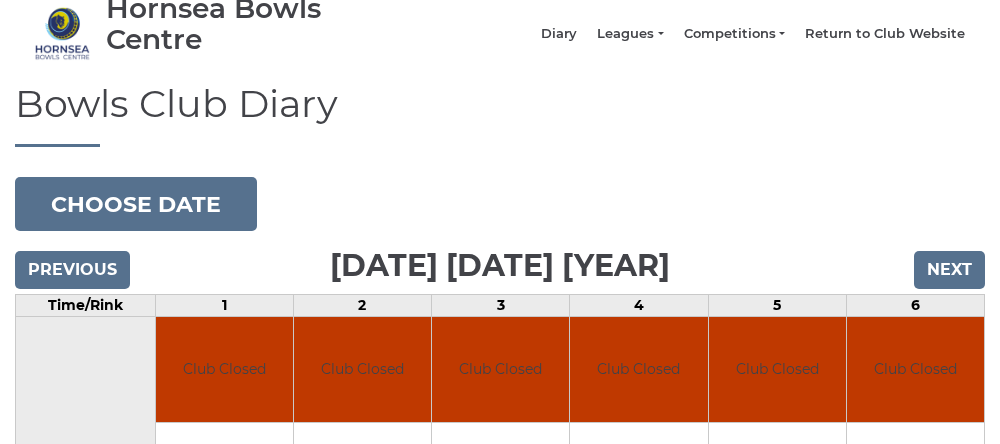 scroll, scrollTop: 82, scrollLeft: 0, axis: vertical 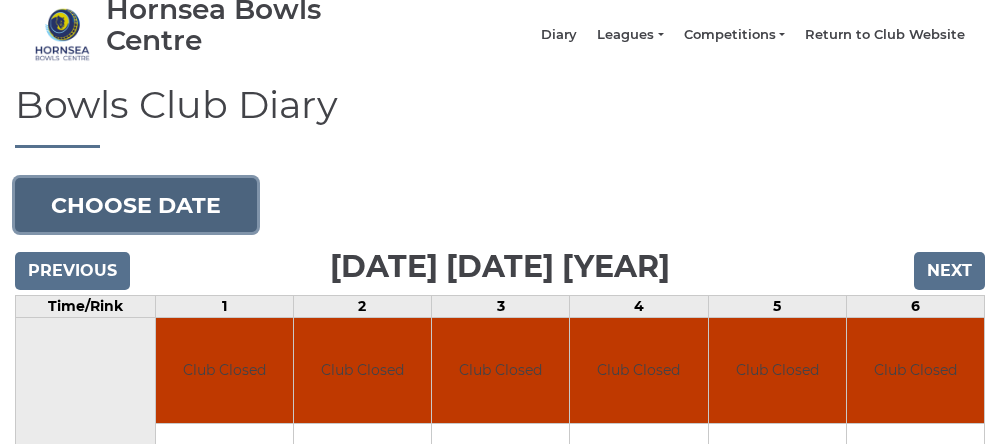 click on "Choose date" at bounding box center [136, 205] 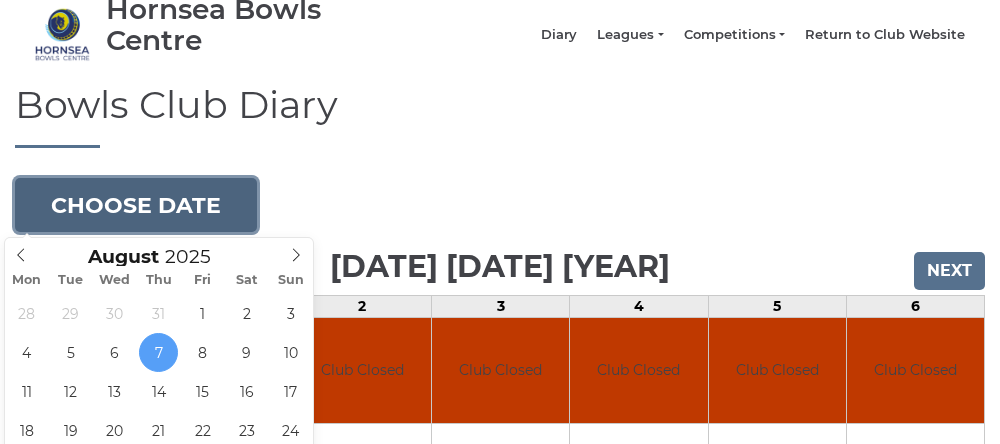 type on "[DATE]" 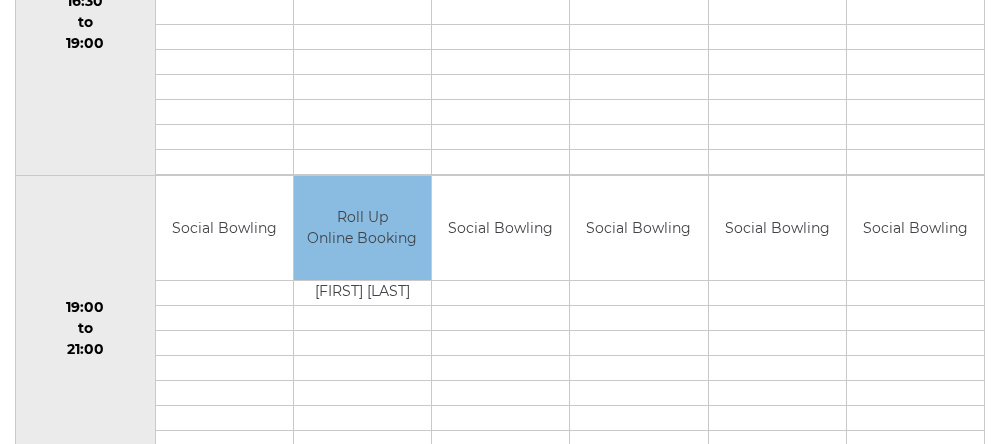 scroll, scrollTop: 1764, scrollLeft: 0, axis: vertical 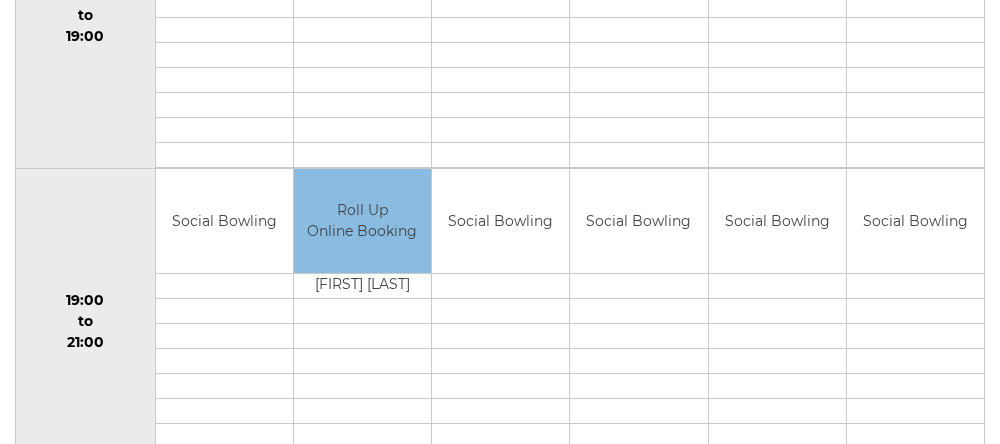 click on "Roll Up Online Booking" at bounding box center (362, 221) 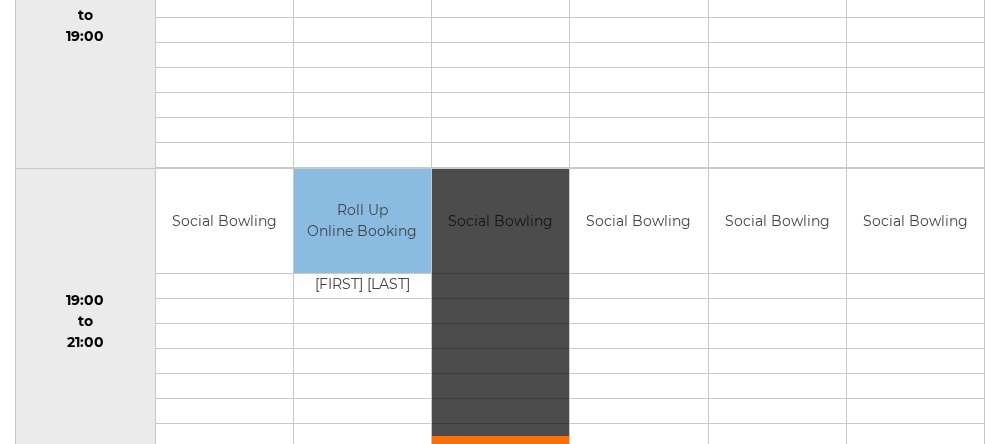 click on "Roll Up Online Booking" at bounding box center [362, 221] 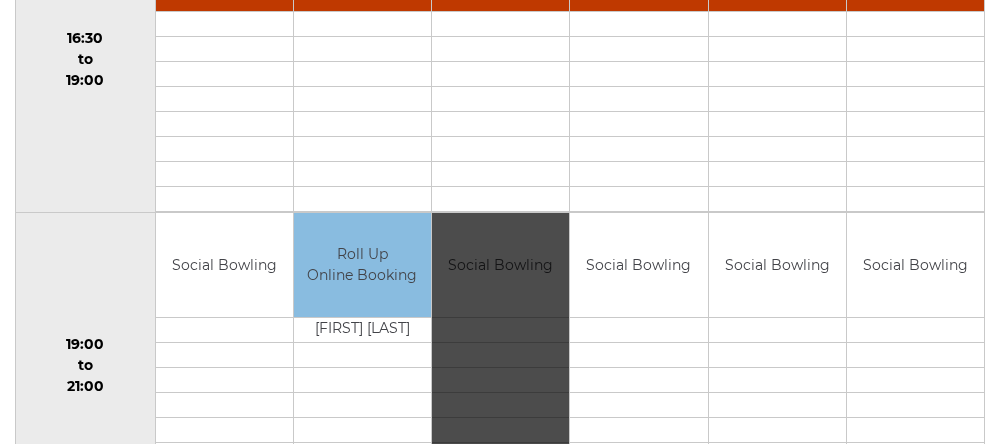 scroll, scrollTop: 1764, scrollLeft: 0, axis: vertical 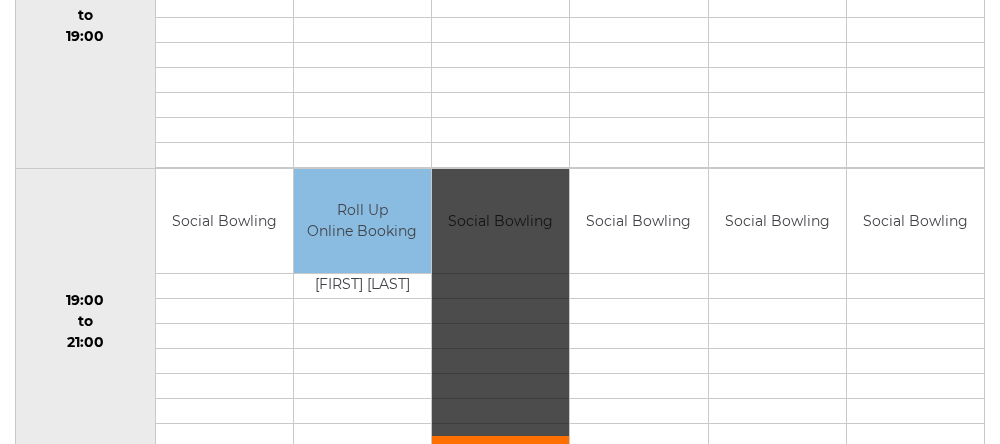 click on "19:00 to 21:00" at bounding box center (86, 321) 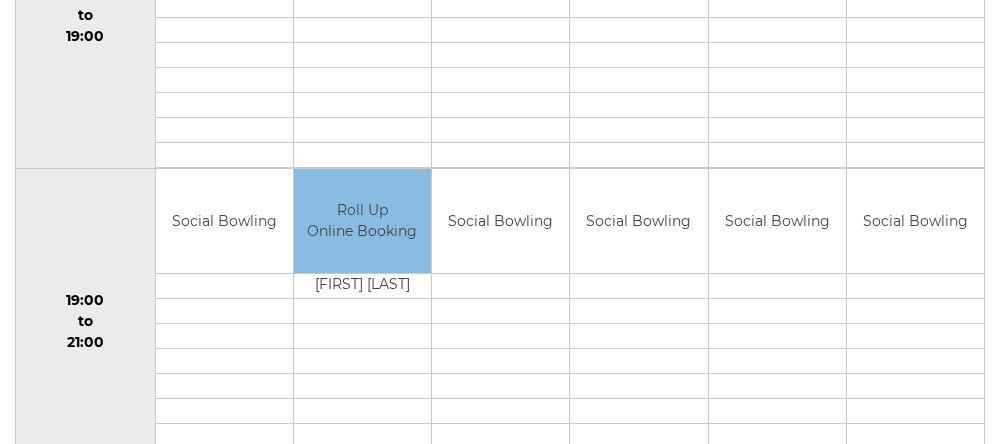 click on "Book slot" at bounding box center (0, 0) 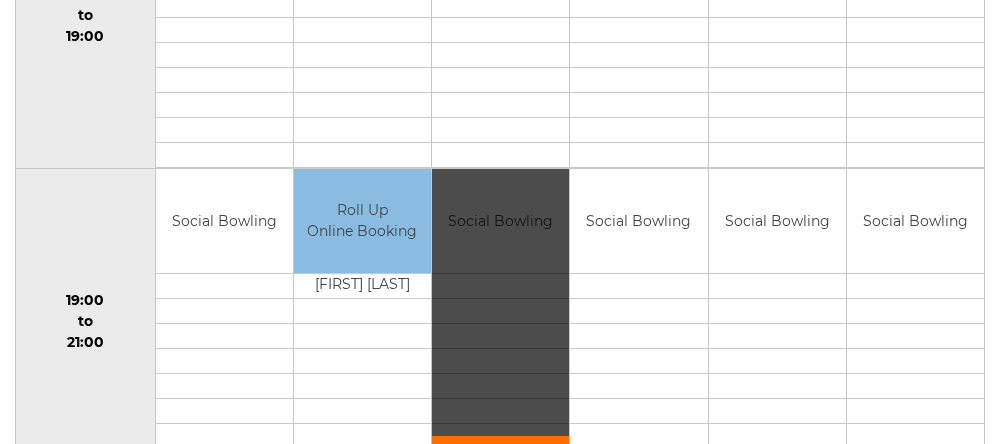 click on "Book slot" at bounding box center (500, 322) 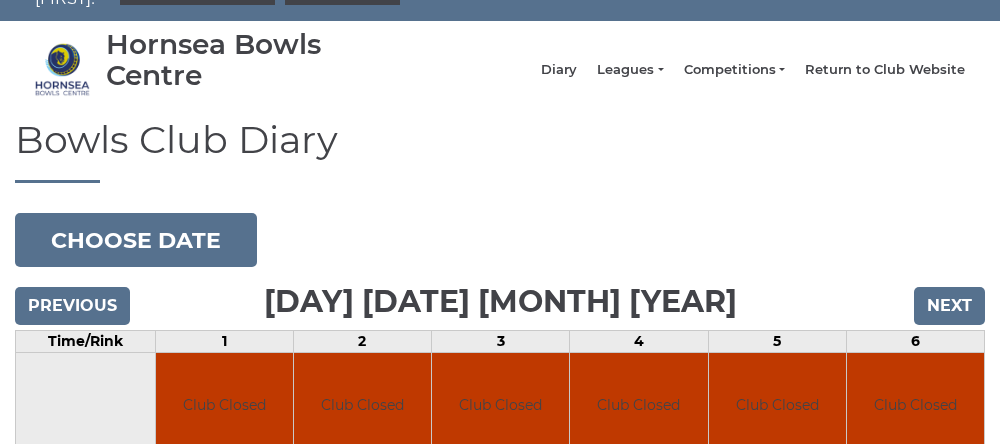 scroll, scrollTop: 49, scrollLeft: 0, axis: vertical 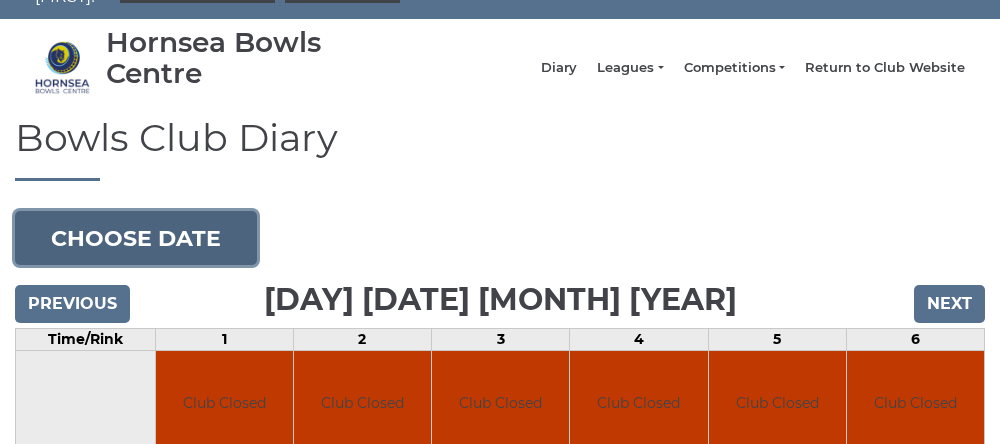 click on "Choose date" at bounding box center [136, 238] 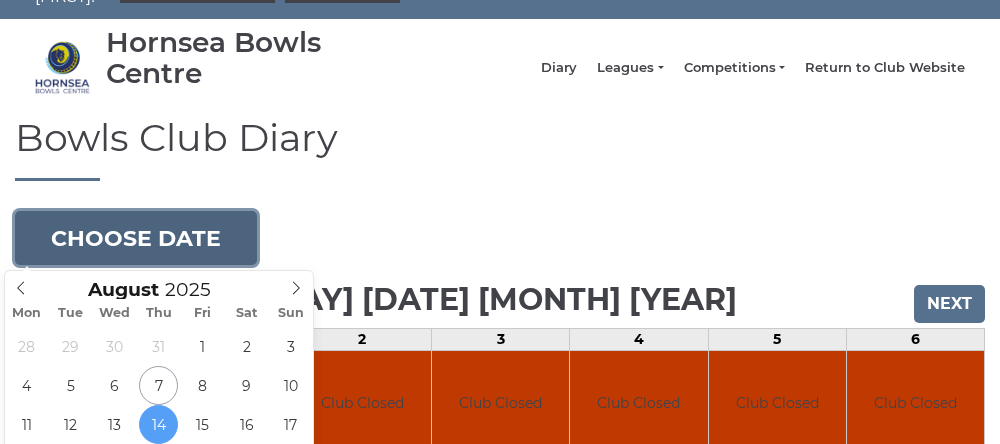 type on "2025-08-13" 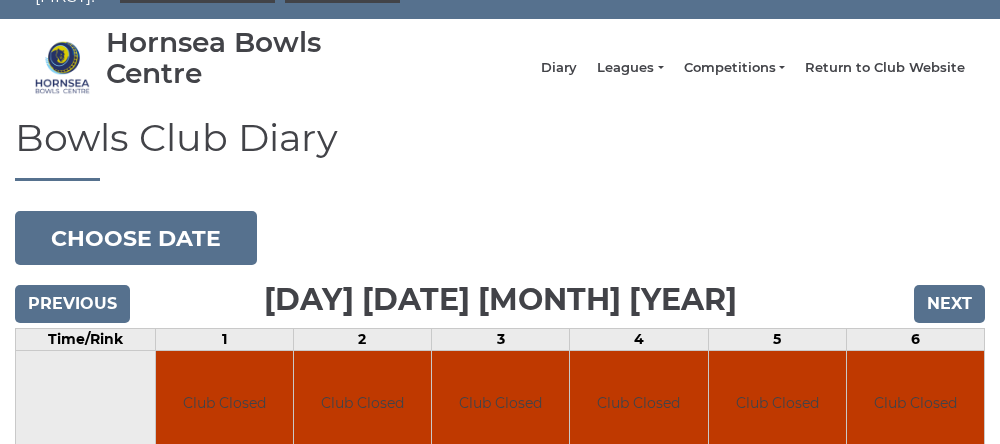 scroll, scrollTop: 133, scrollLeft: 0, axis: vertical 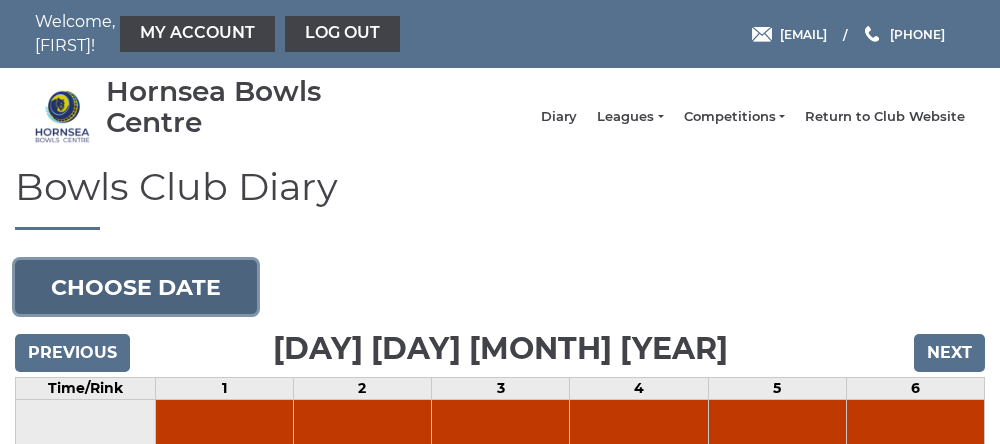 click on "Choose date" at bounding box center [136, 287] 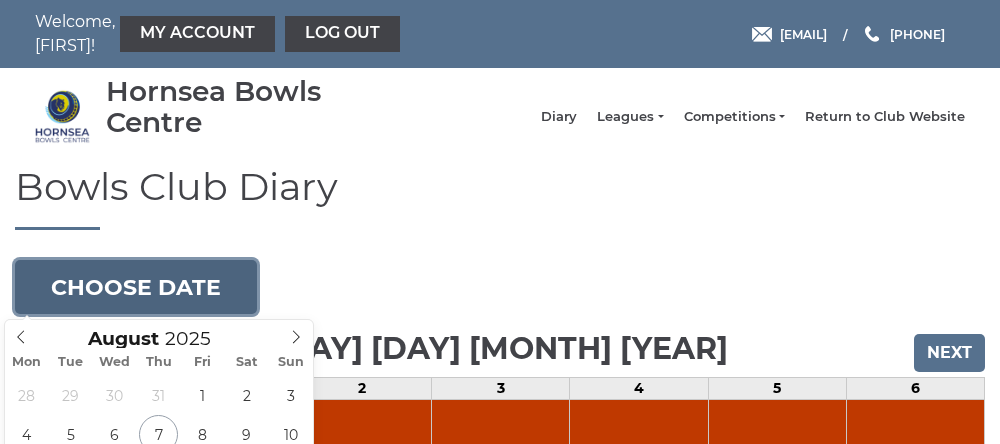 click on "Choose date" at bounding box center [136, 287] 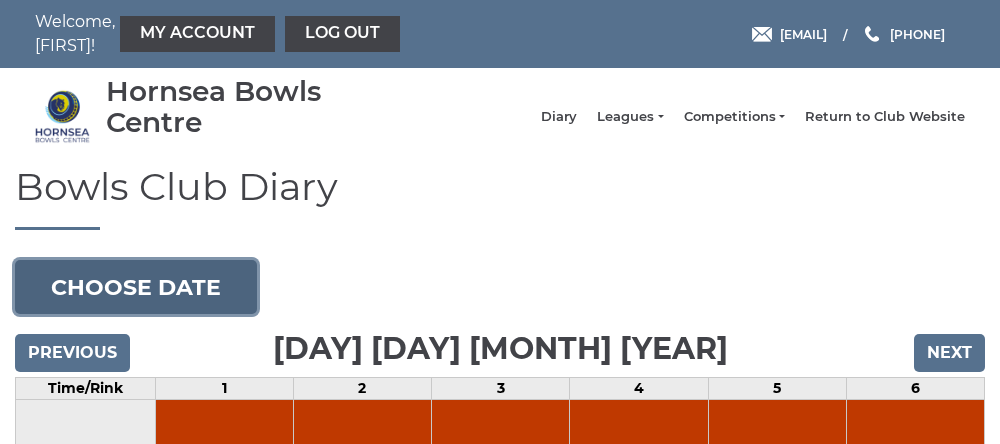 click on "Choose date" at bounding box center (136, 287) 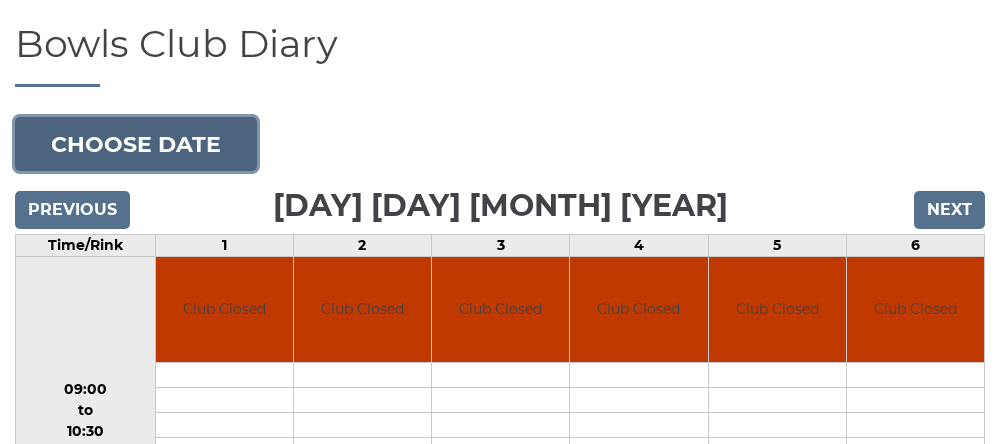 scroll, scrollTop: 144, scrollLeft: 0, axis: vertical 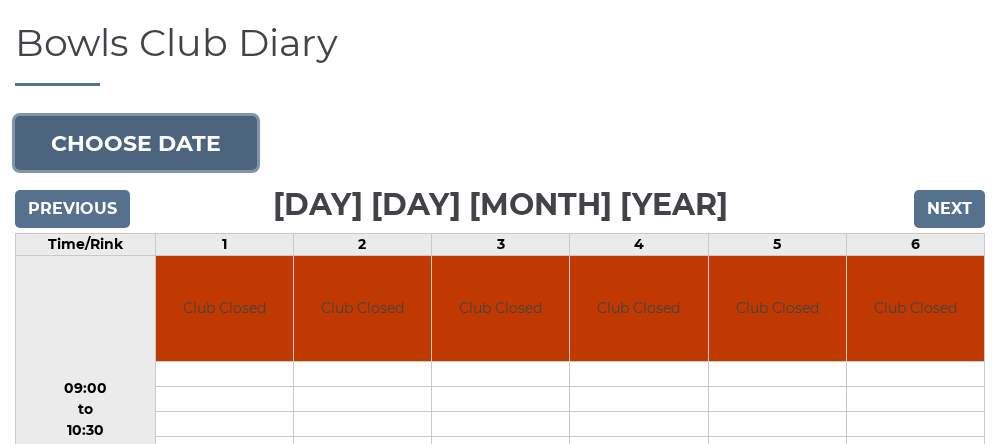 click on "Choose date" at bounding box center (136, 143) 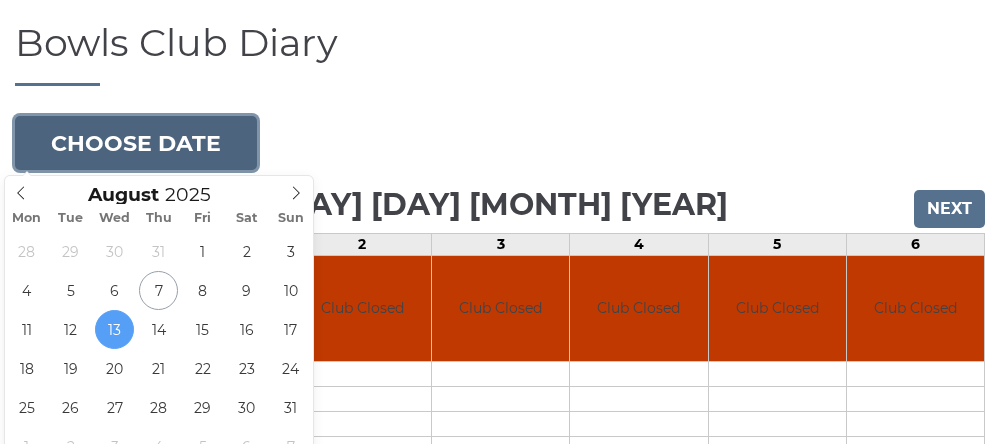 type on "[DATE]" 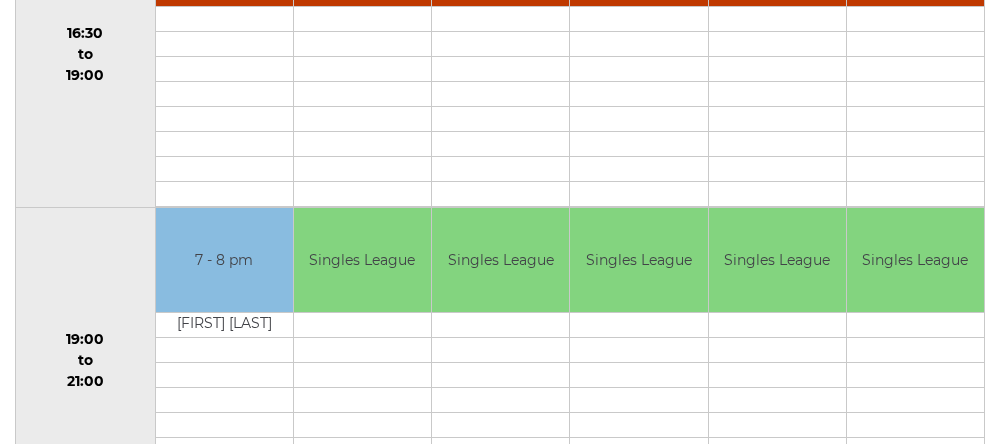 scroll, scrollTop: 1764, scrollLeft: 0, axis: vertical 